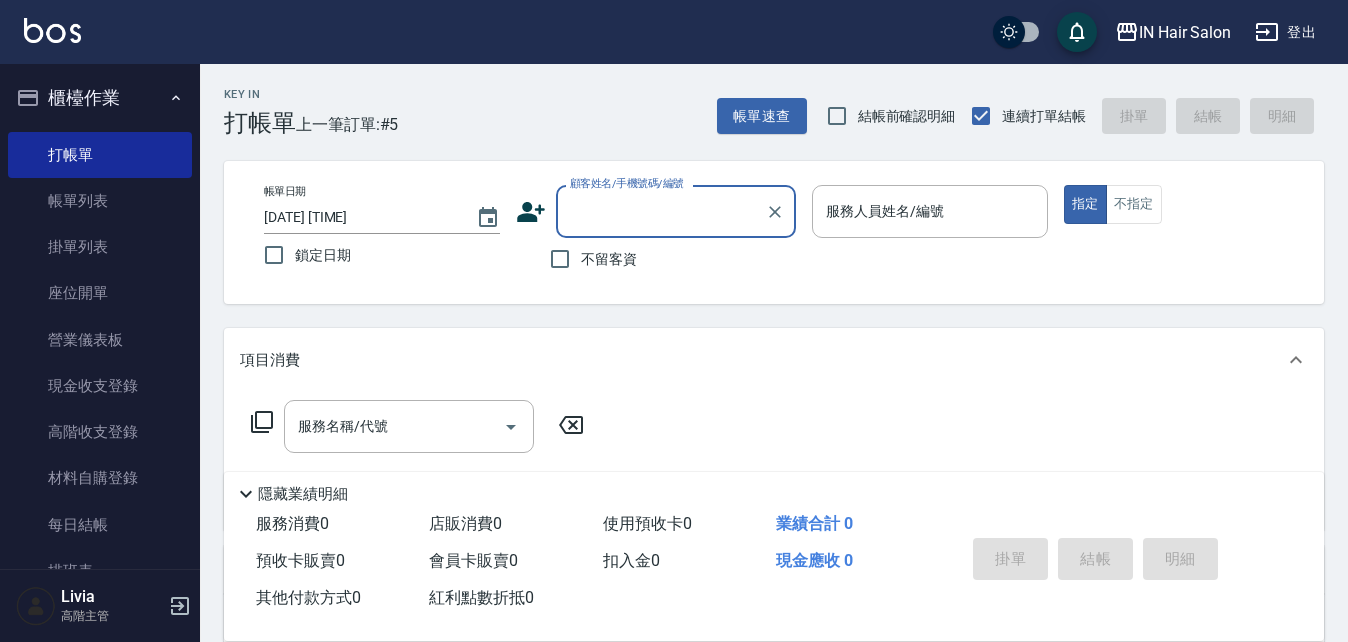 scroll, scrollTop: 0, scrollLeft: 0, axis: both 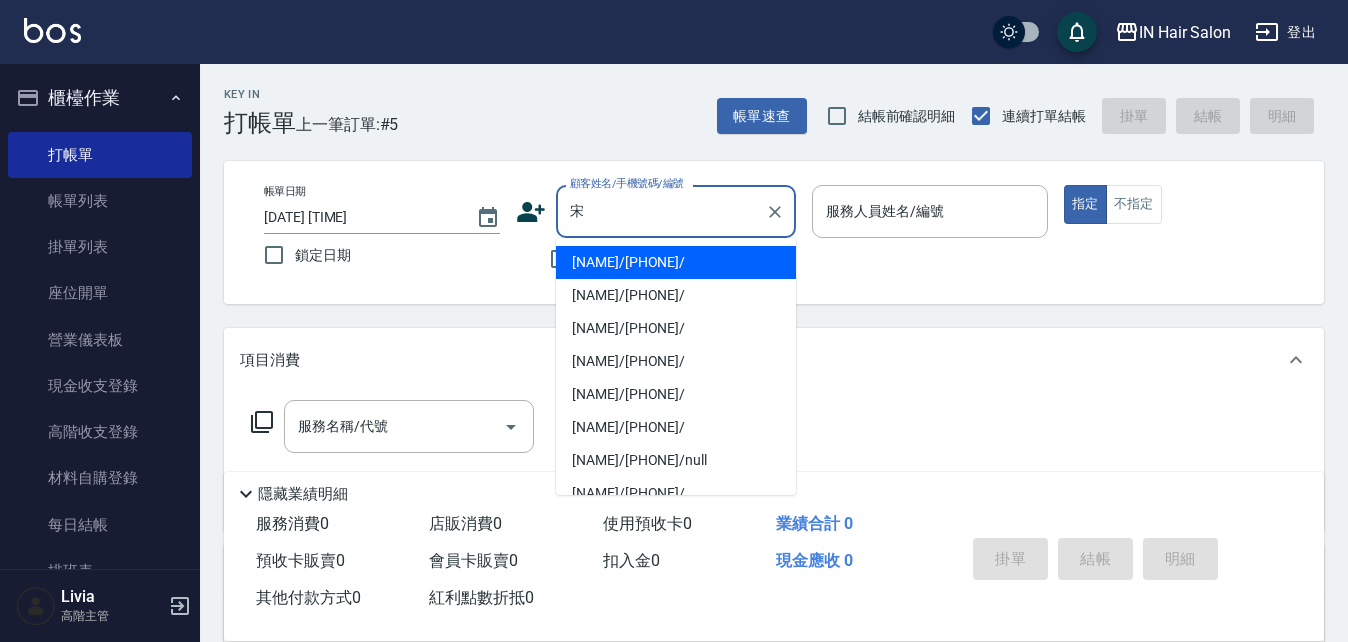 click on "[NAME]/[PHONE]/" at bounding box center (676, 262) 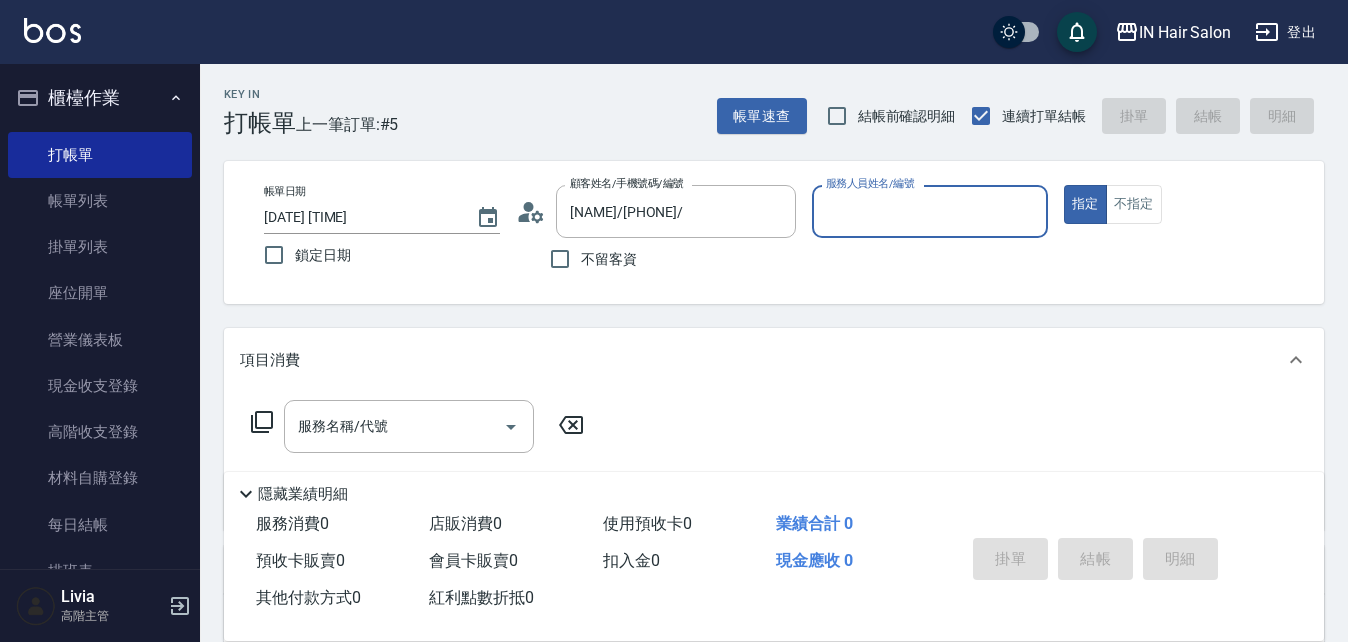 type on "[NUMBER]設計師Erica -[NUMBER]" 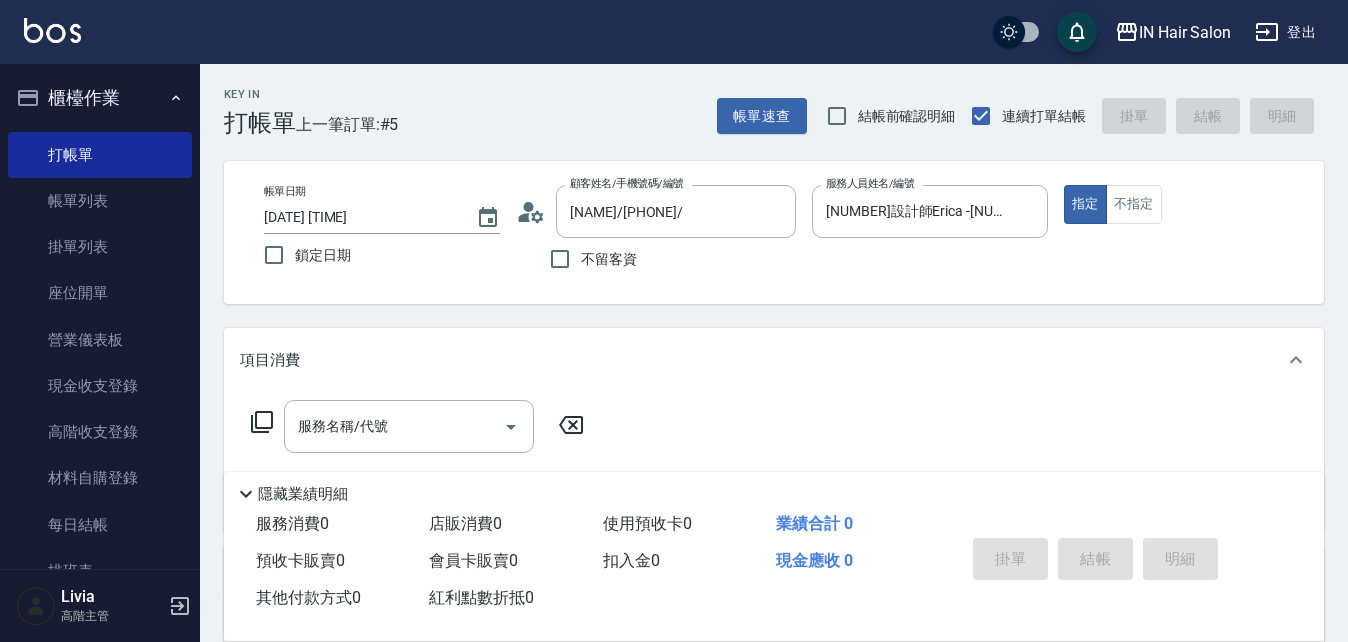 click 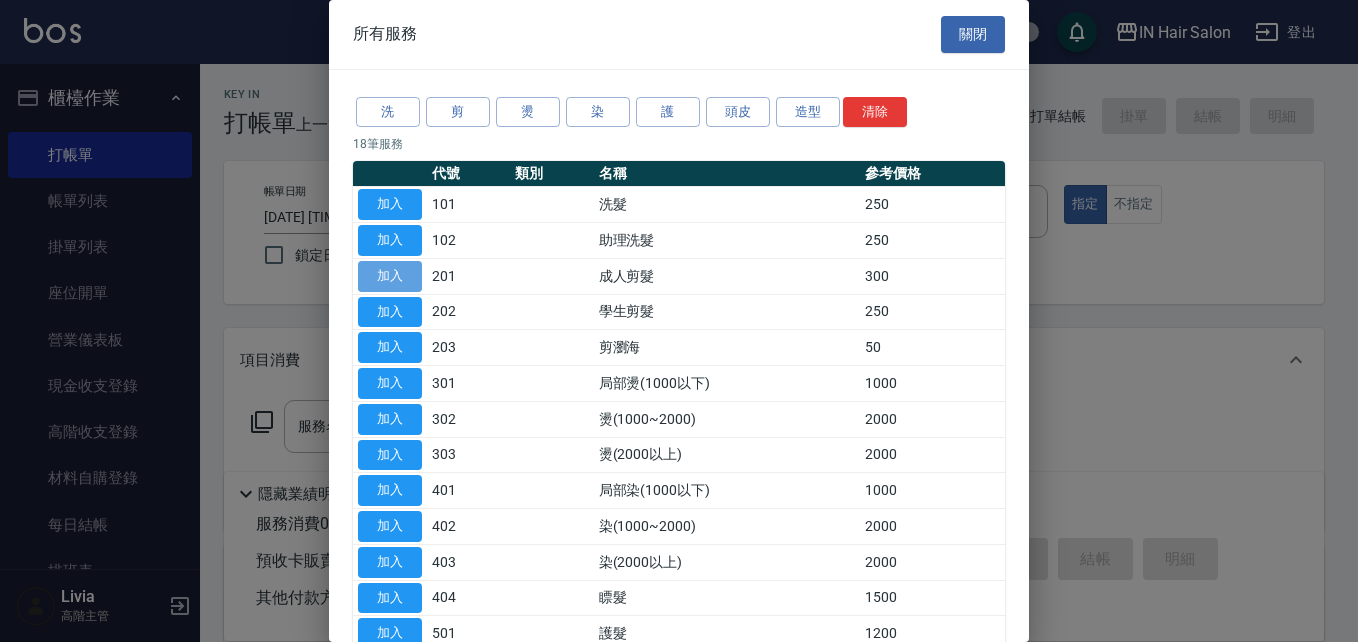 click on "加入" at bounding box center (390, 276) 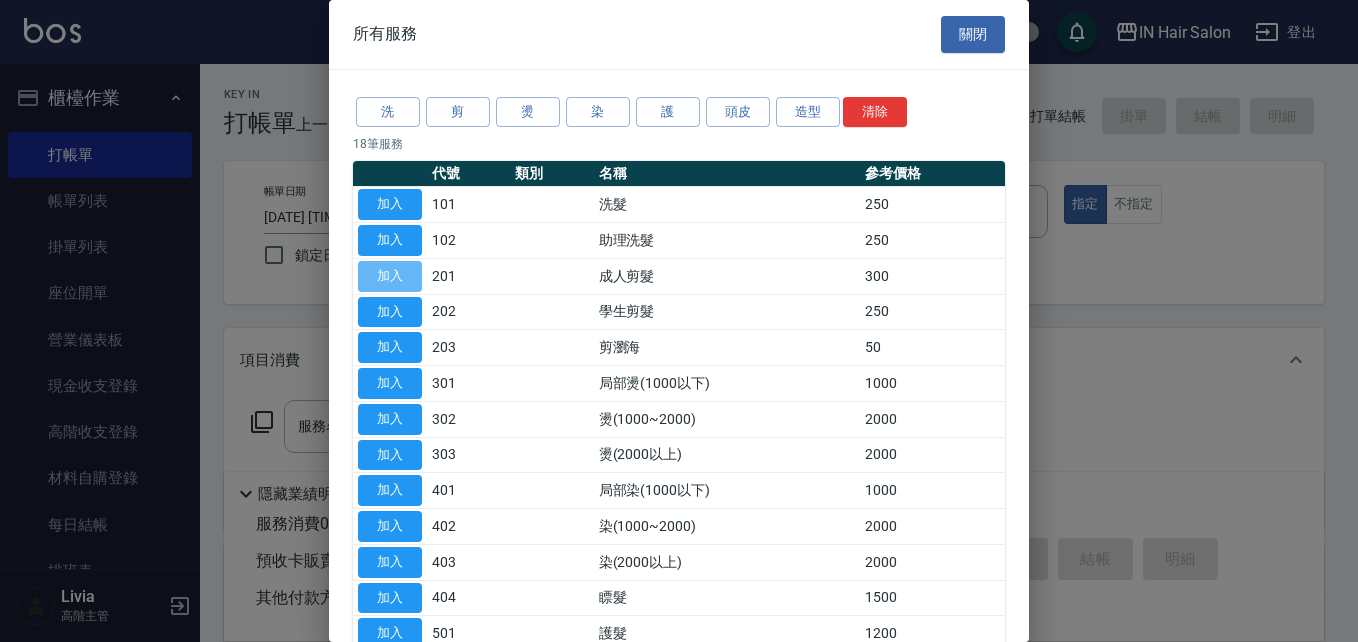 type on "成人剪髮(201)" 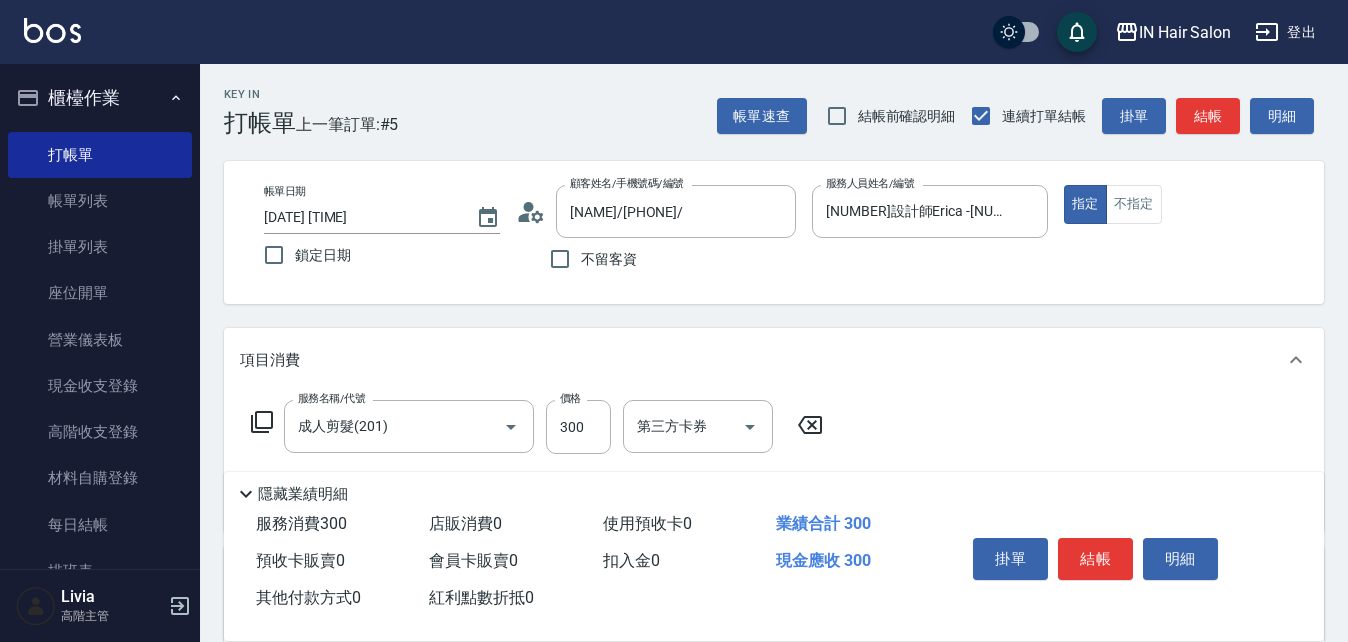 click 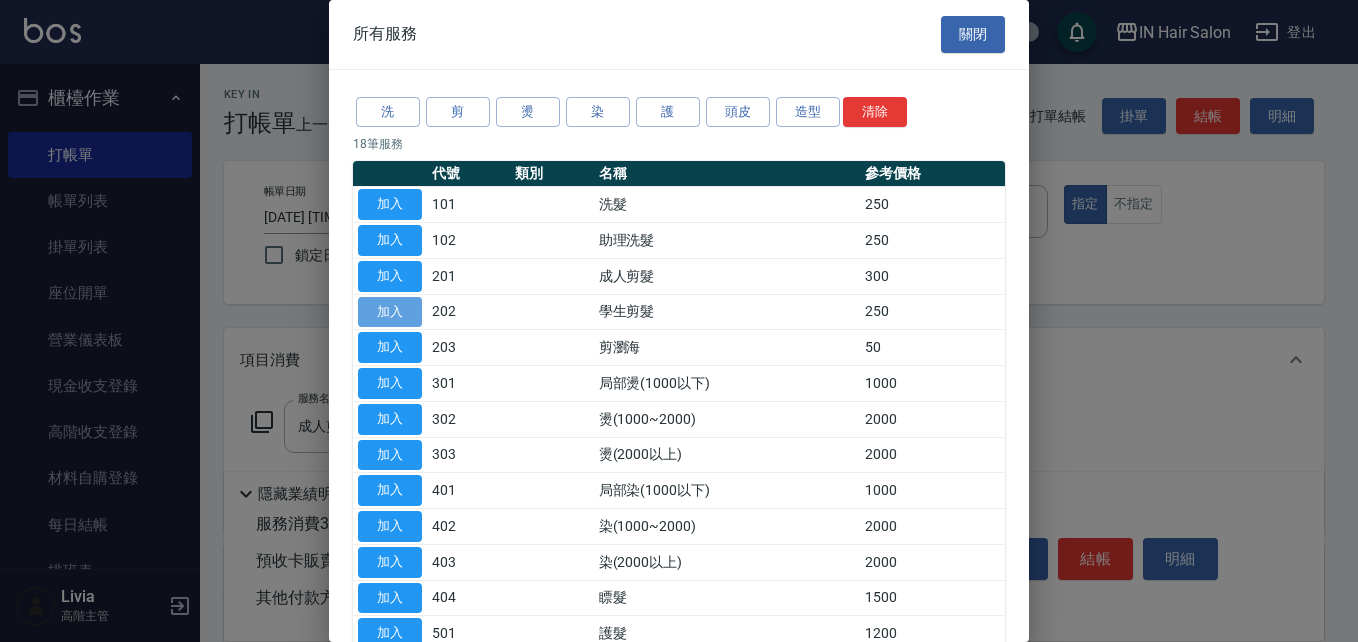 drag, startPoint x: 390, startPoint y: 310, endPoint x: 611, endPoint y: 302, distance: 221.14474 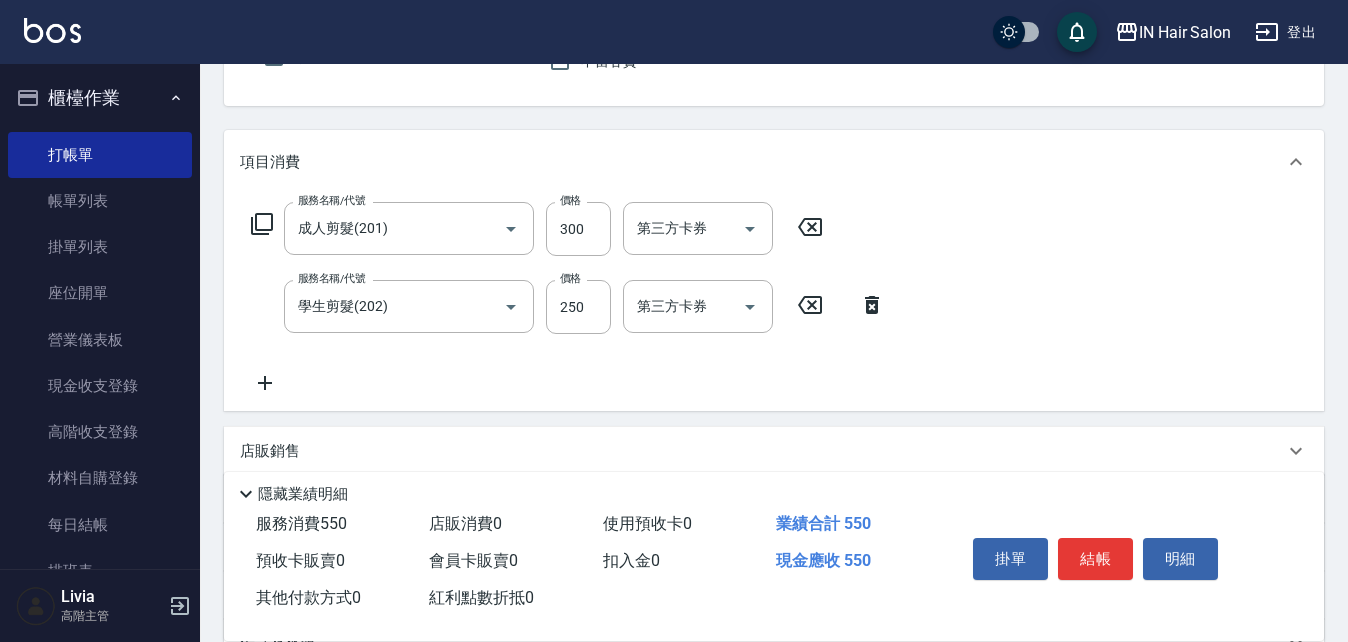 scroll, scrollTop: 200, scrollLeft: 0, axis: vertical 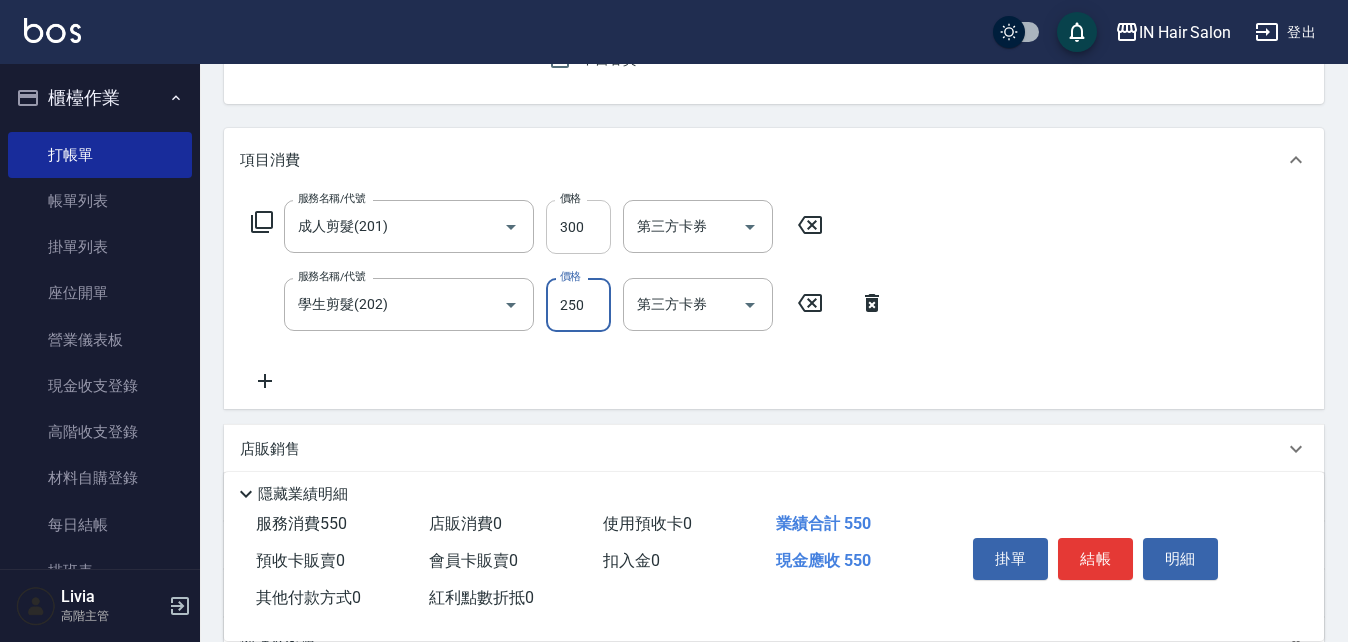 click on "300" at bounding box center (578, 227) 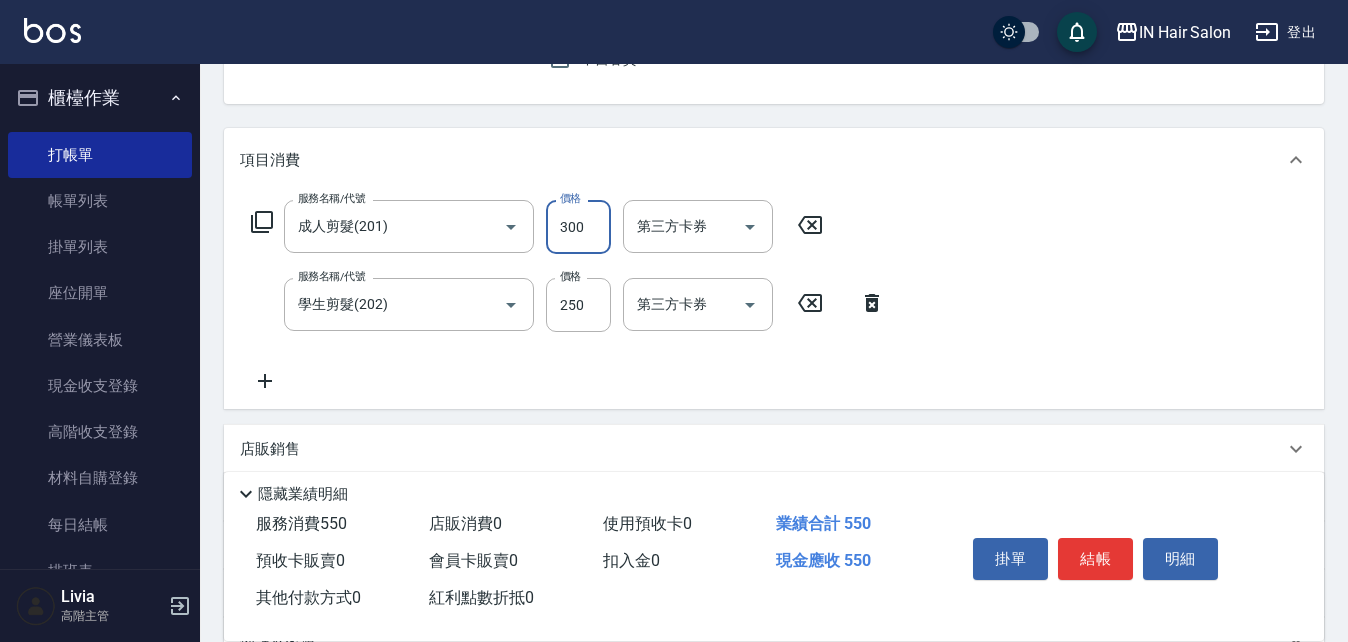 click on "300" at bounding box center [578, 227] 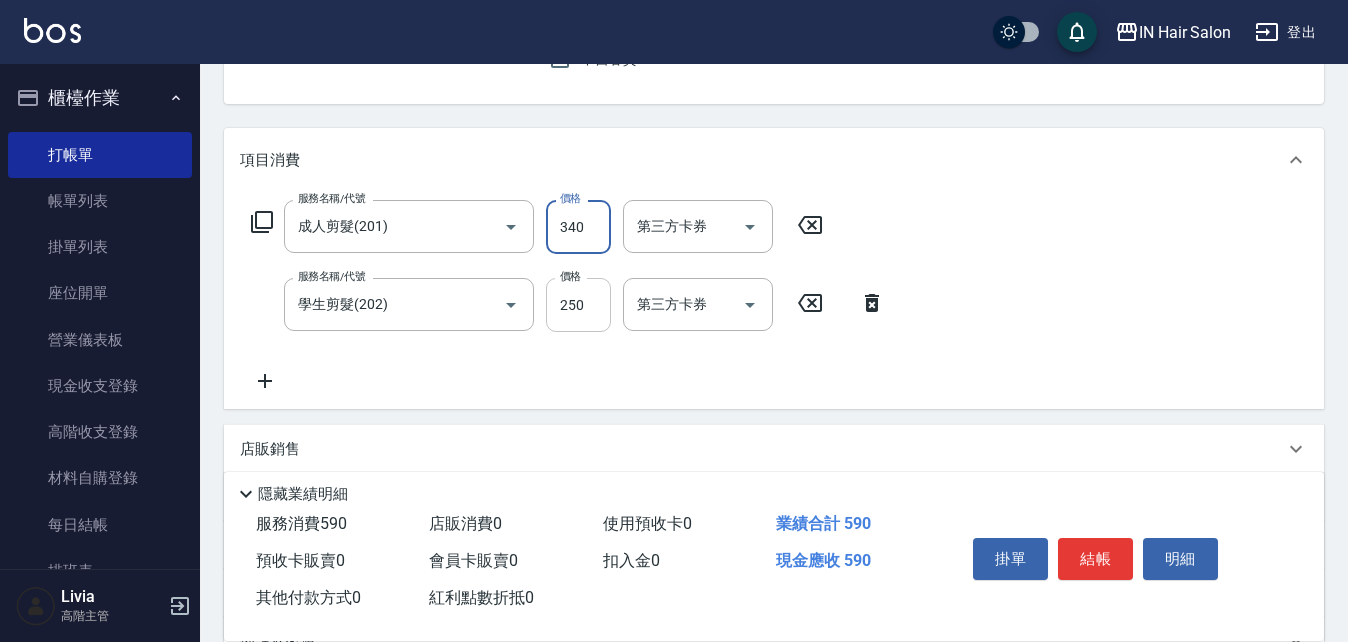 type on "340" 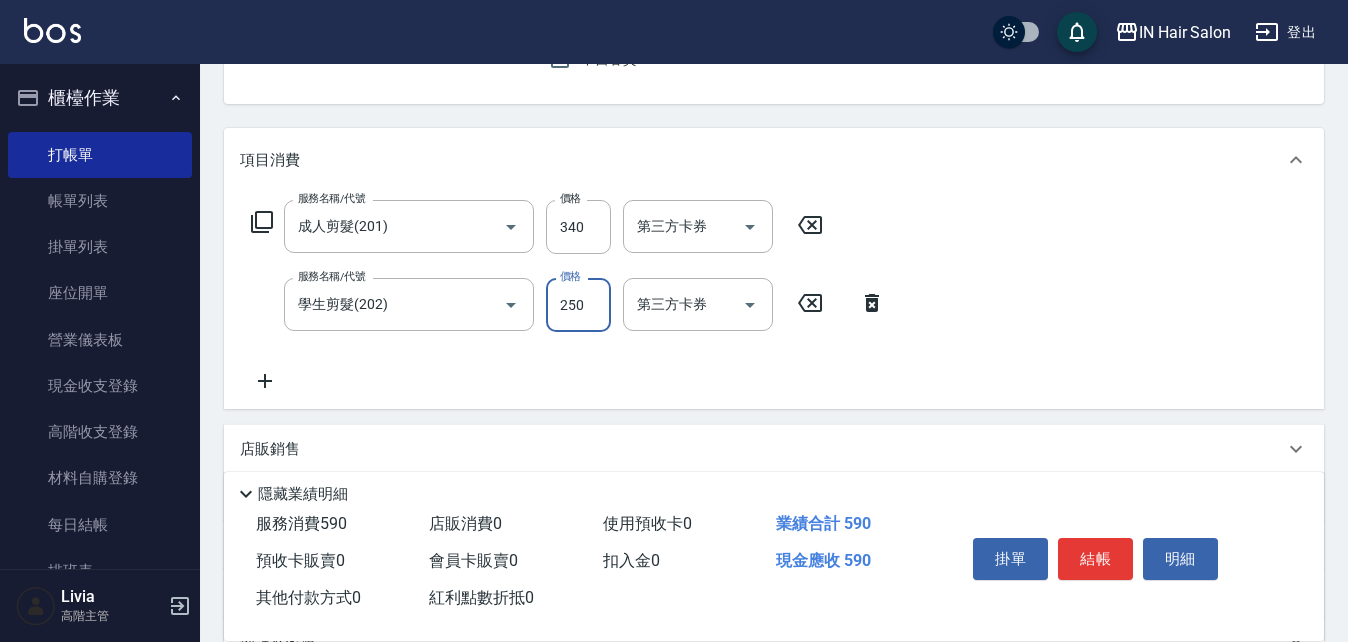click on "250" at bounding box center [578, 305] 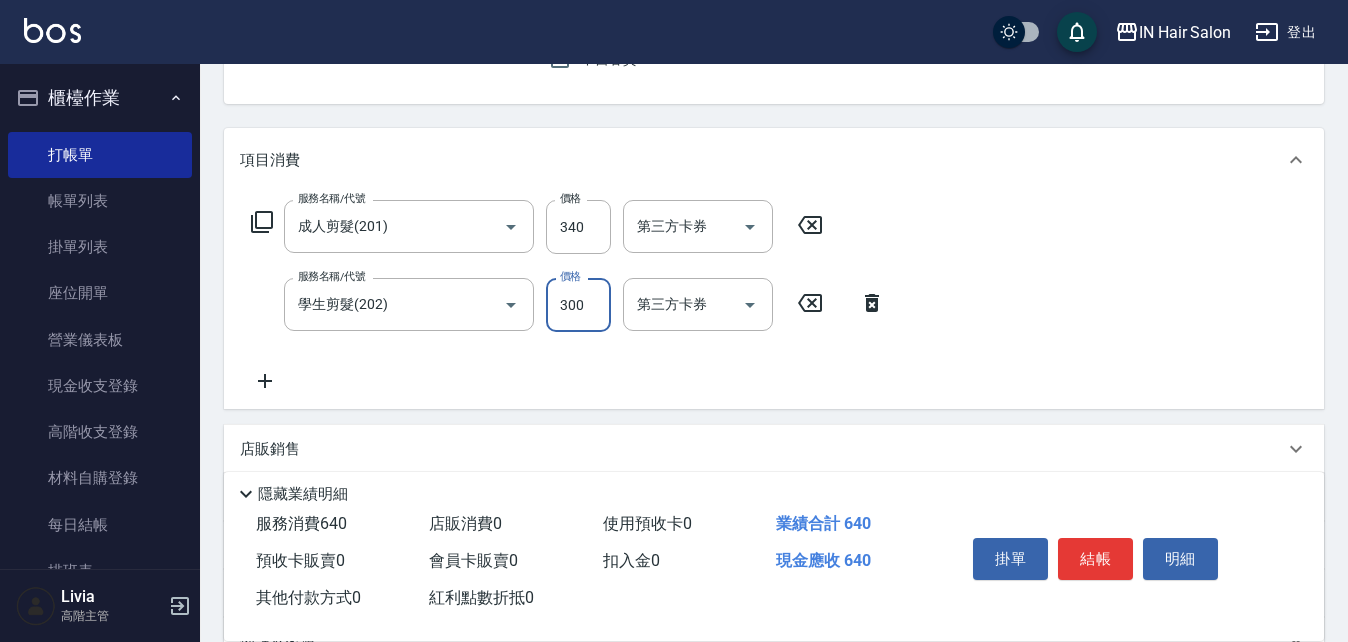 type on "300" 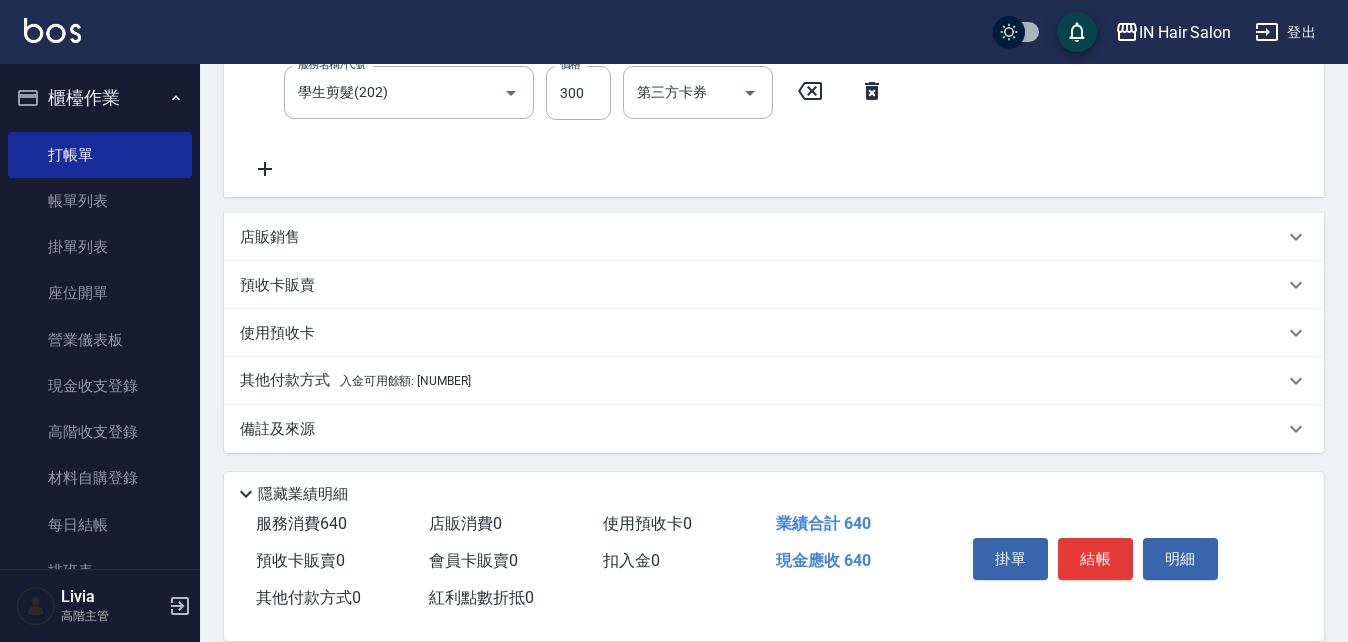 scroll, scrollTop: 415, scrollLeft: 0, axis: vertical 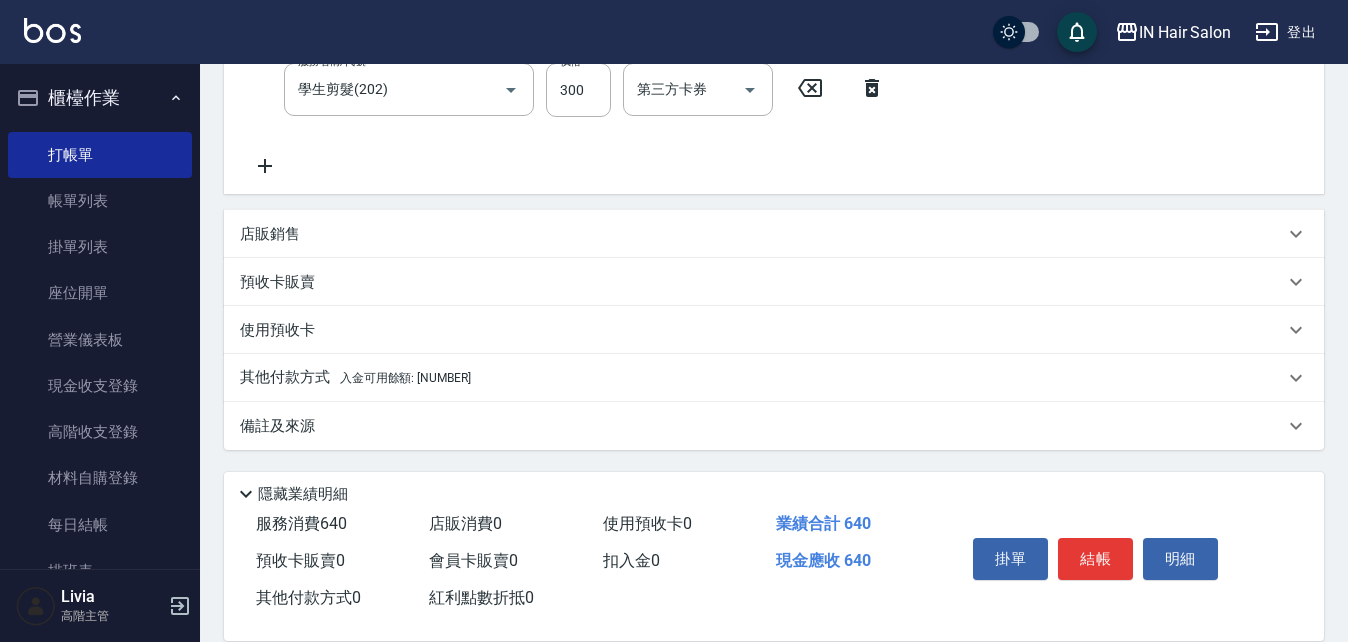 click on "其他付款方式 入金可用餘額: [NUMBER]" at bounding box center [355, 378] 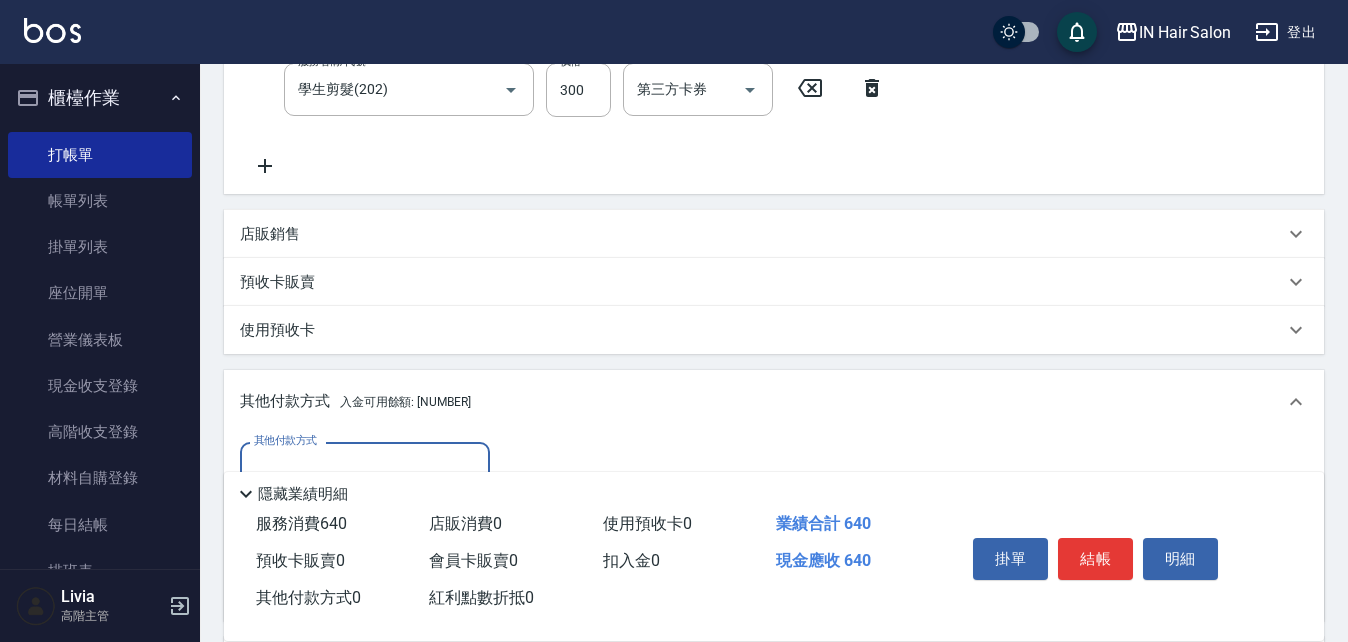 scroll, scrollTop: 1, scrollLeft: 0, axis: vertical 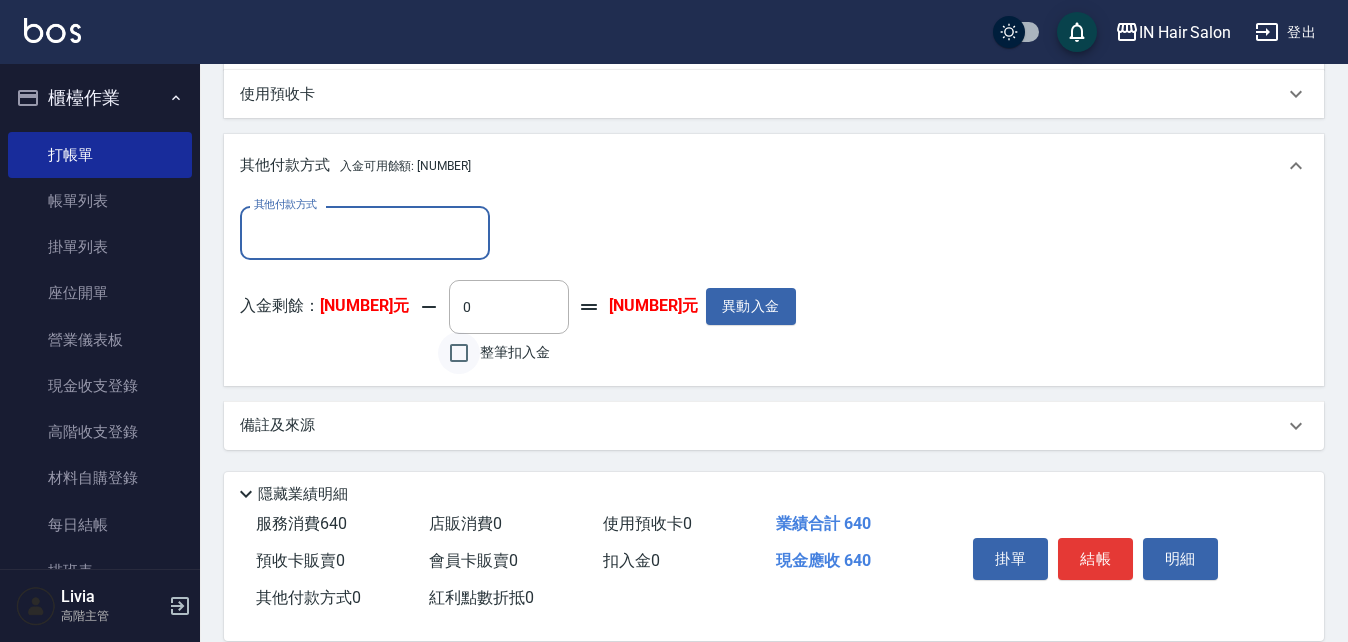 click on "整筆扣入金" at bounding box center [459, 353] 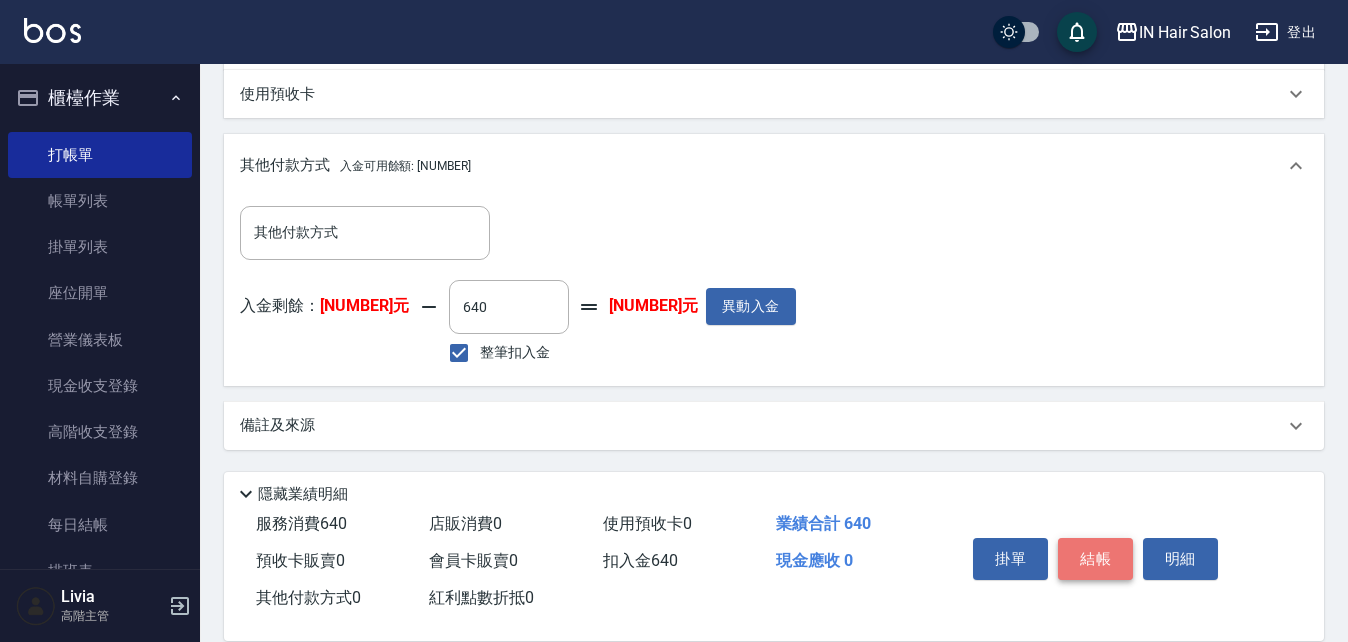 click on "結帳" at bounding box center (1095, 559) 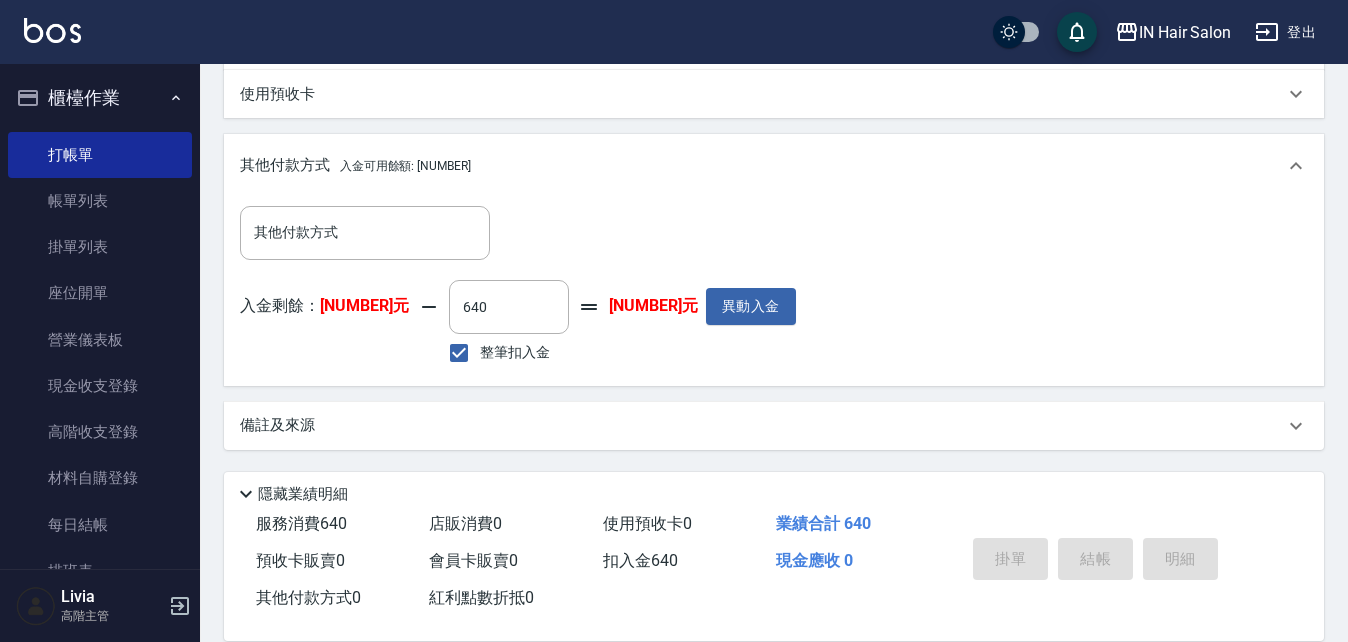 type on "[DATE] [TIME]" 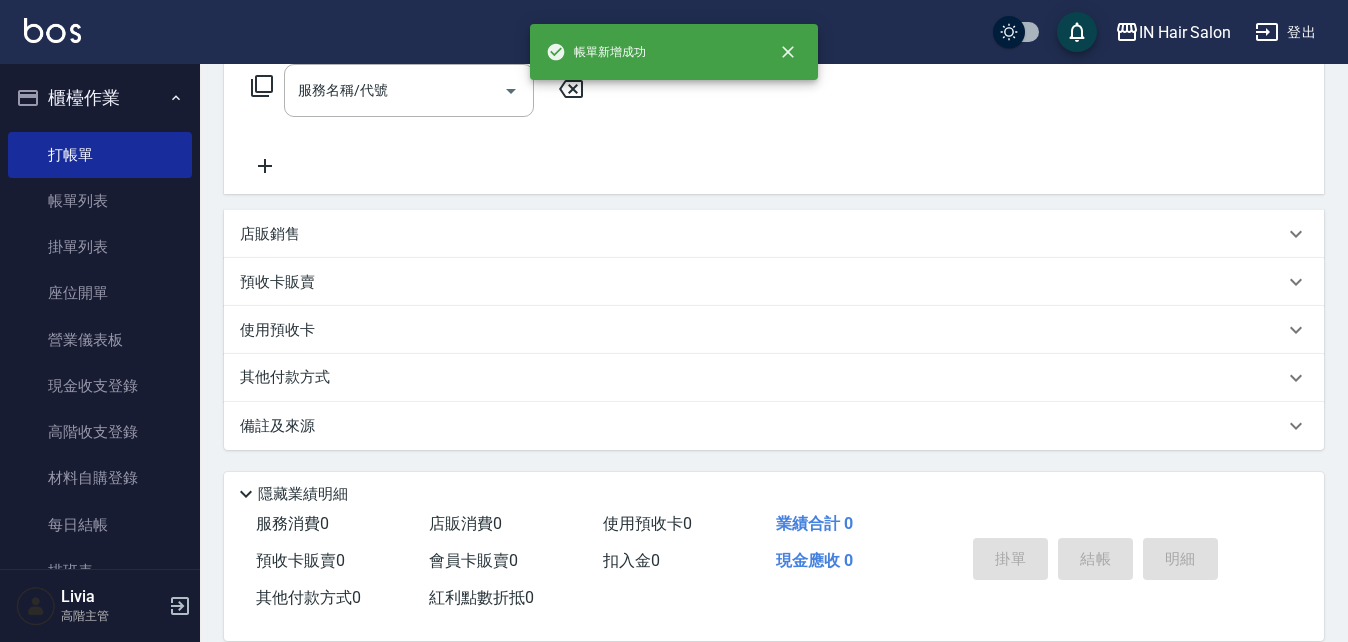 scroll, scrollTop: 0, scrollLeft: 0, axis: both 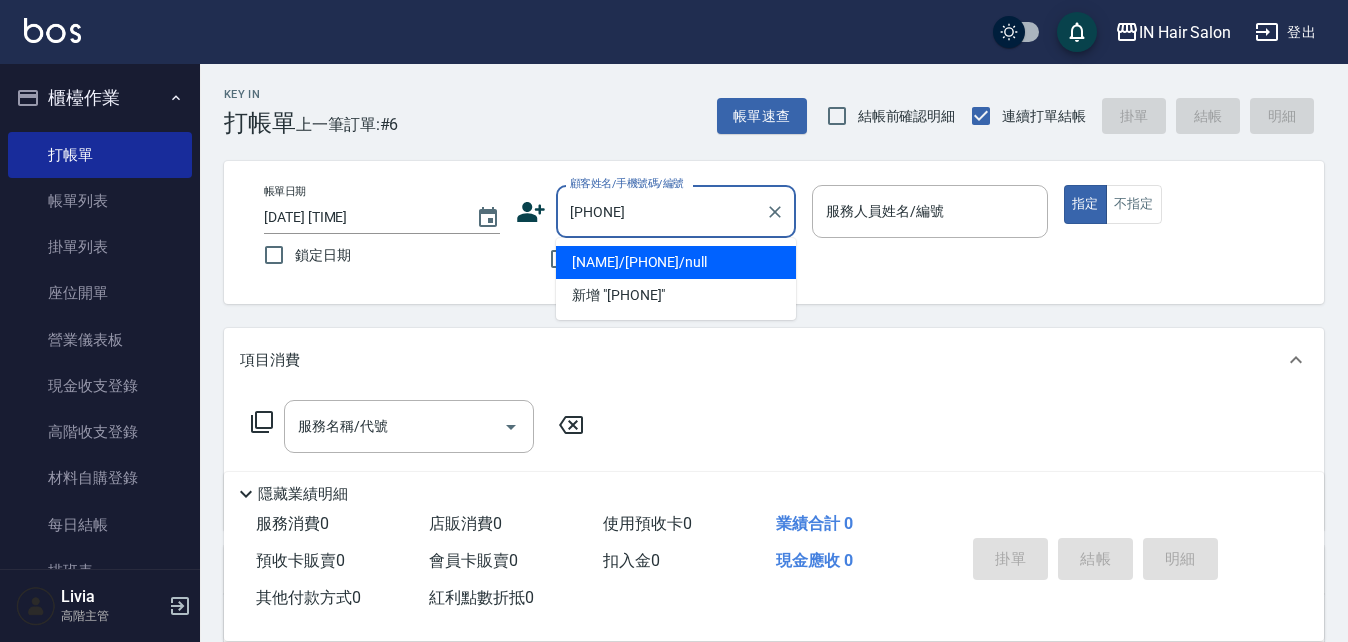 click on "[NAME]/[PHONE]/null" at bounding box center [676, 262] 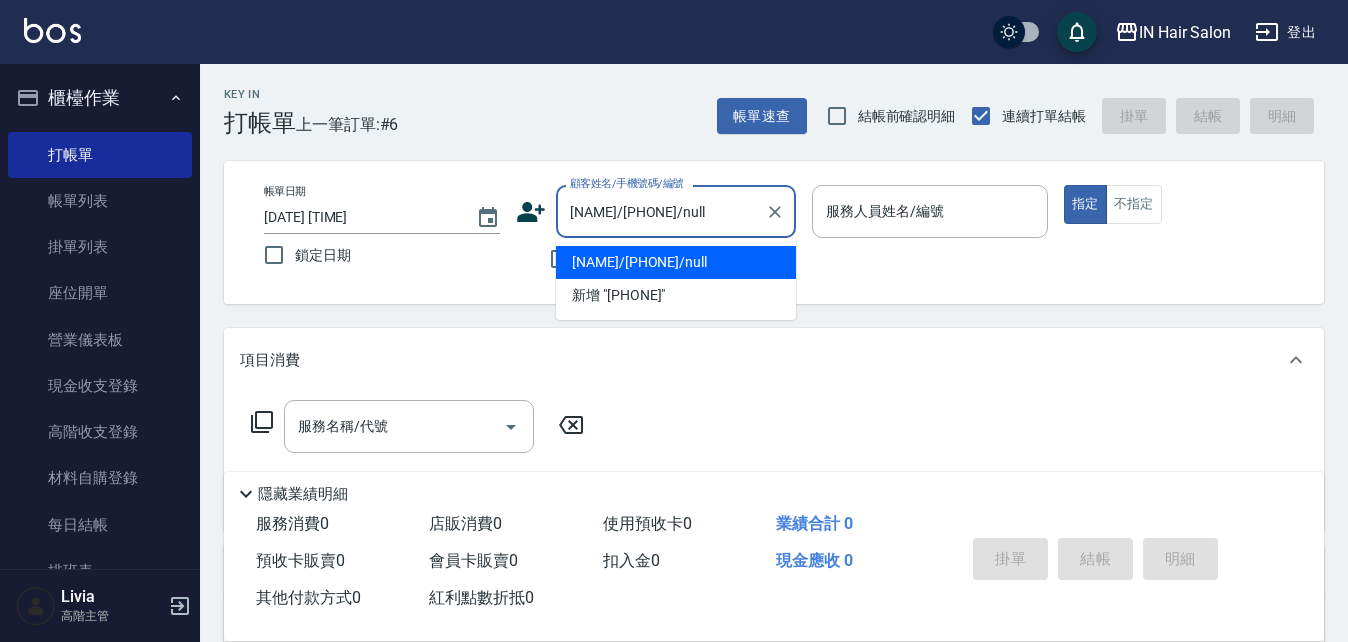 type on "[NUMBER]設計師Molly-[NUMBER]" 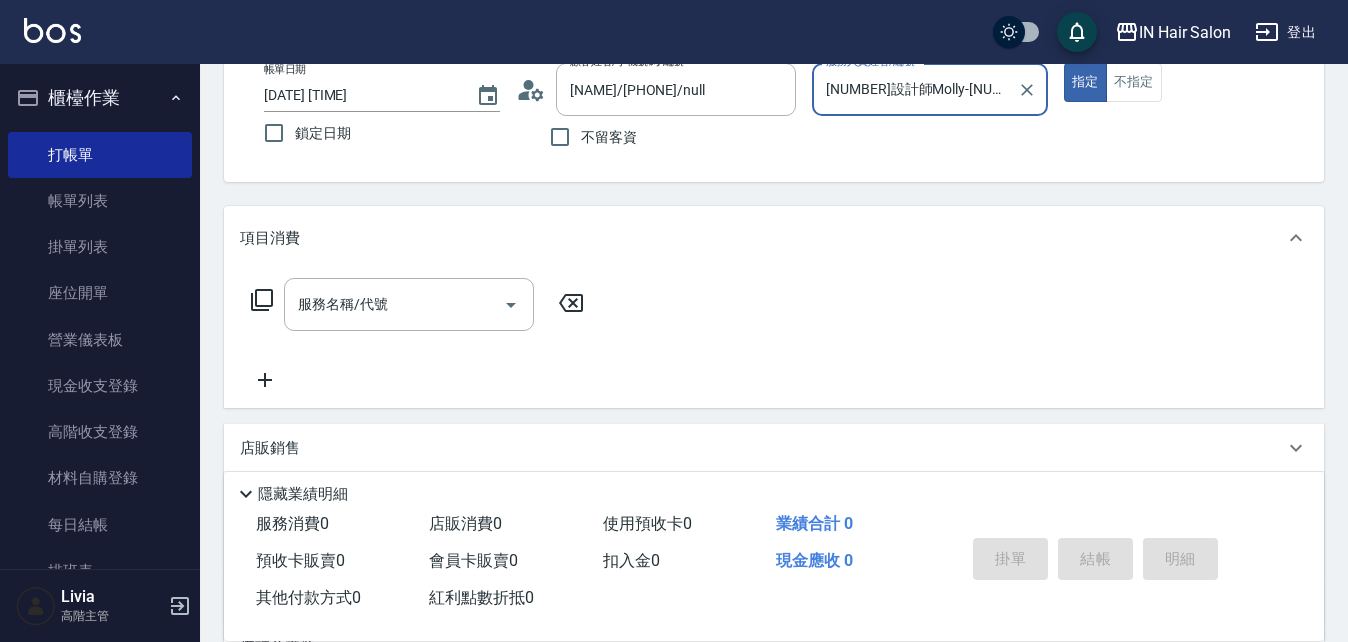 scroll, scrollTop: 300, scrollLeft: 0, axis: vertical 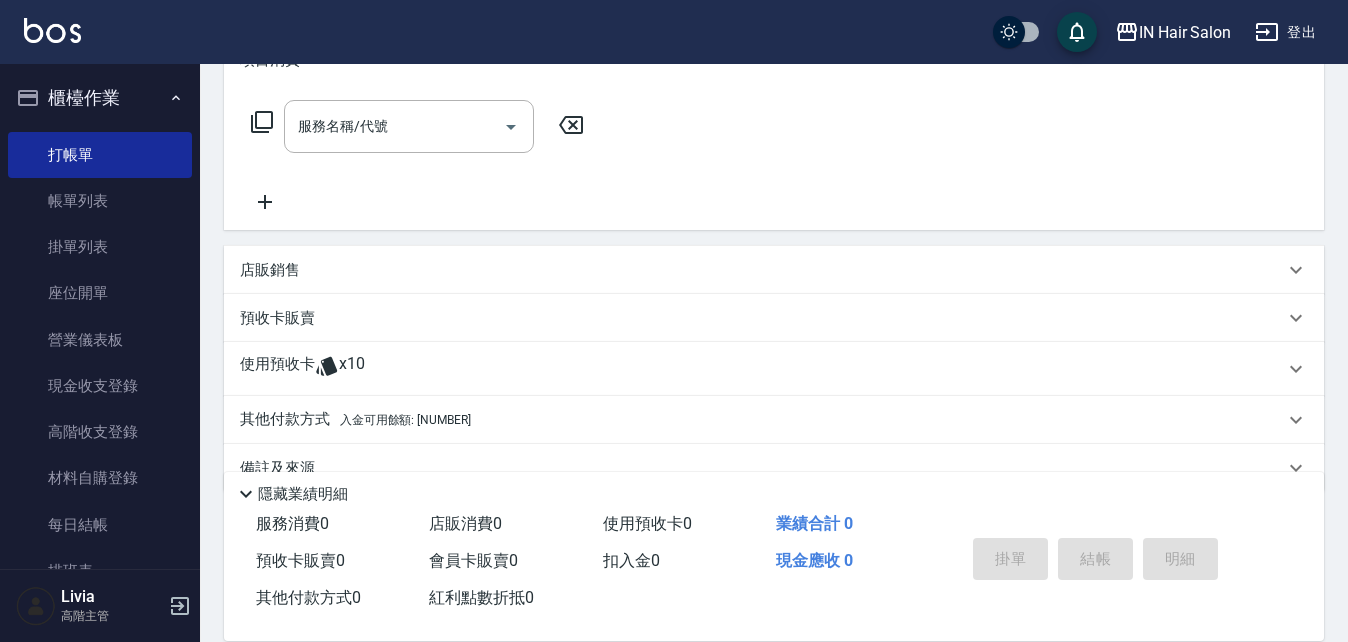click on "使用預收卡" at bounding box center (277, 369) 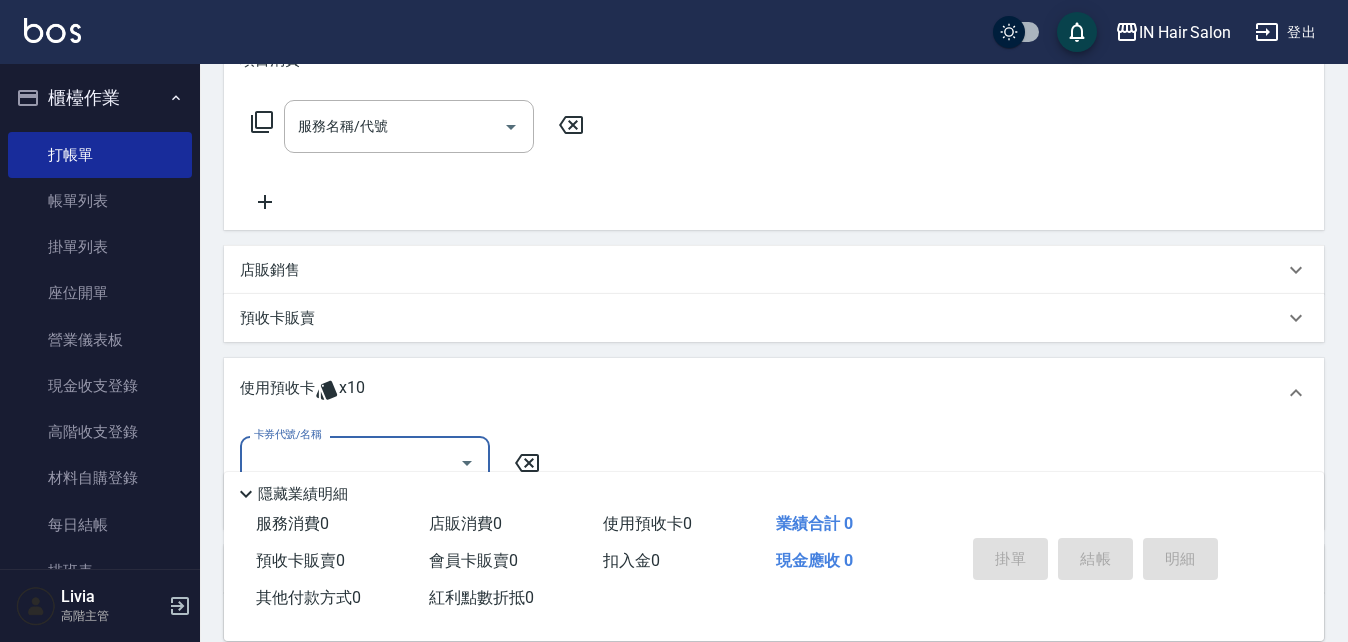 scroll, scrollTop: 0, scrollLeft: 0, axis: both 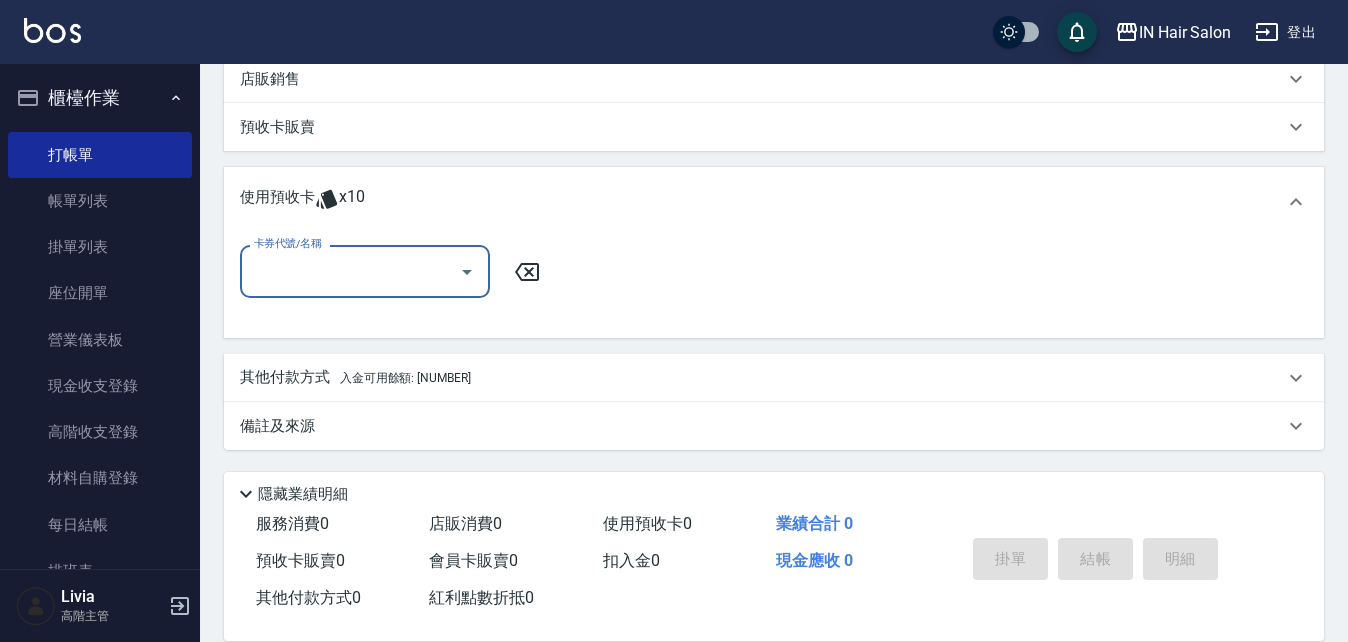 click on "卡券代號/名稱" at bounding box center (350, 271) 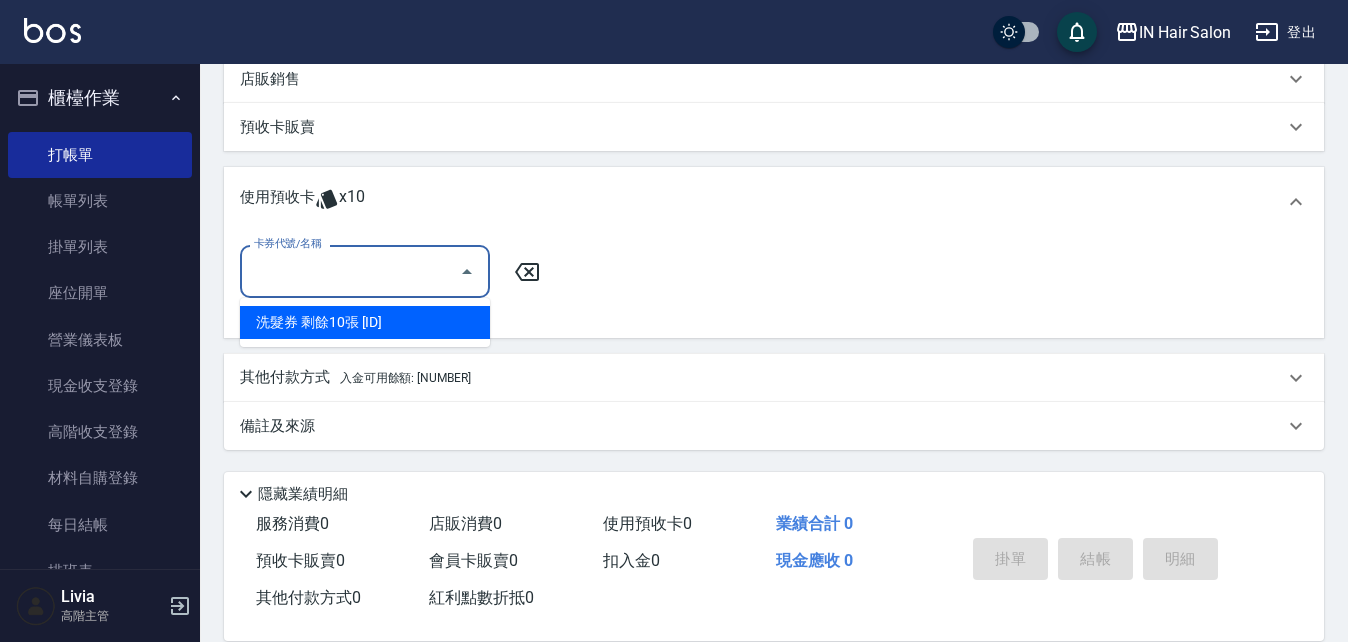 click on "洗髮券 剩餘10張 [ID]" at bounding box center (365, 322) 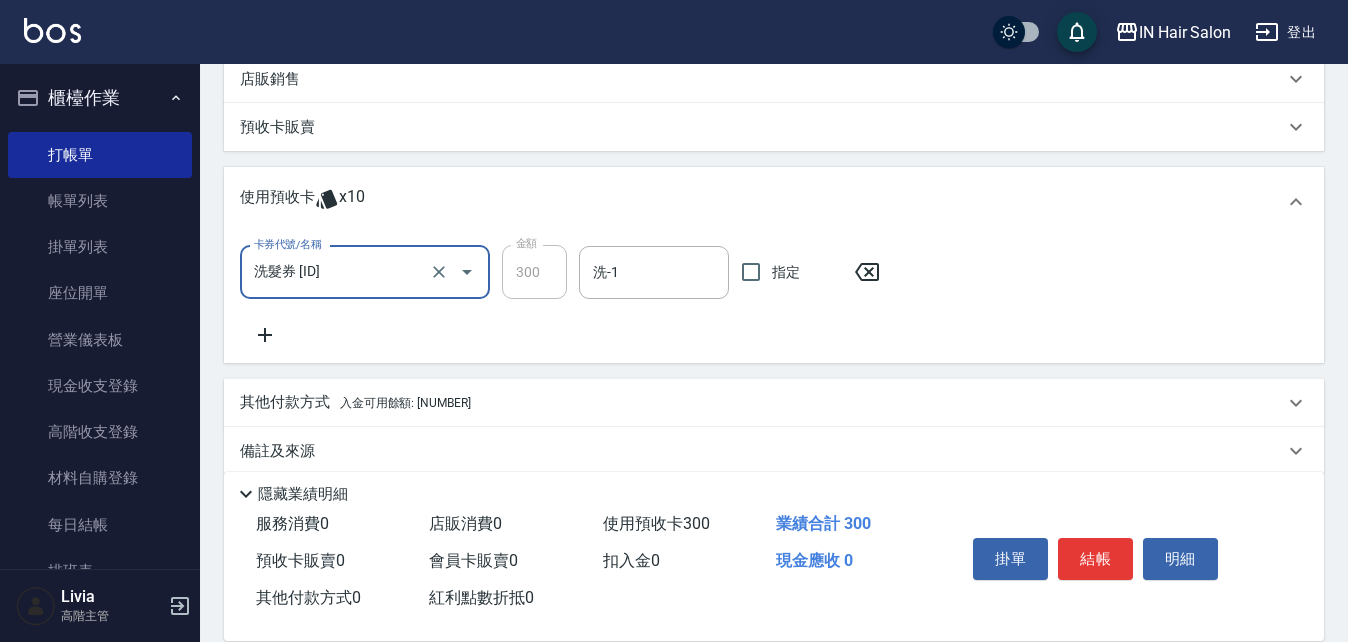 scroll, scrollTop: 91, scrollLeft: 0, axis: vertical 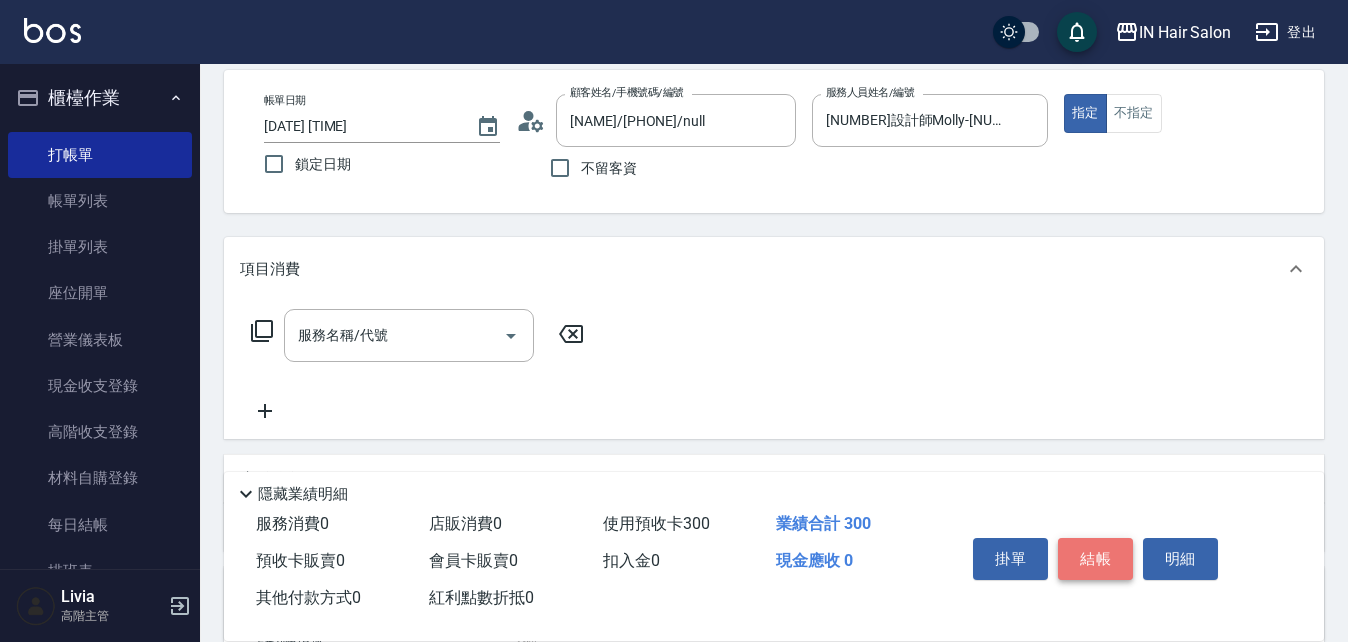 click on "結帳" at bounding box center (1095, 559) 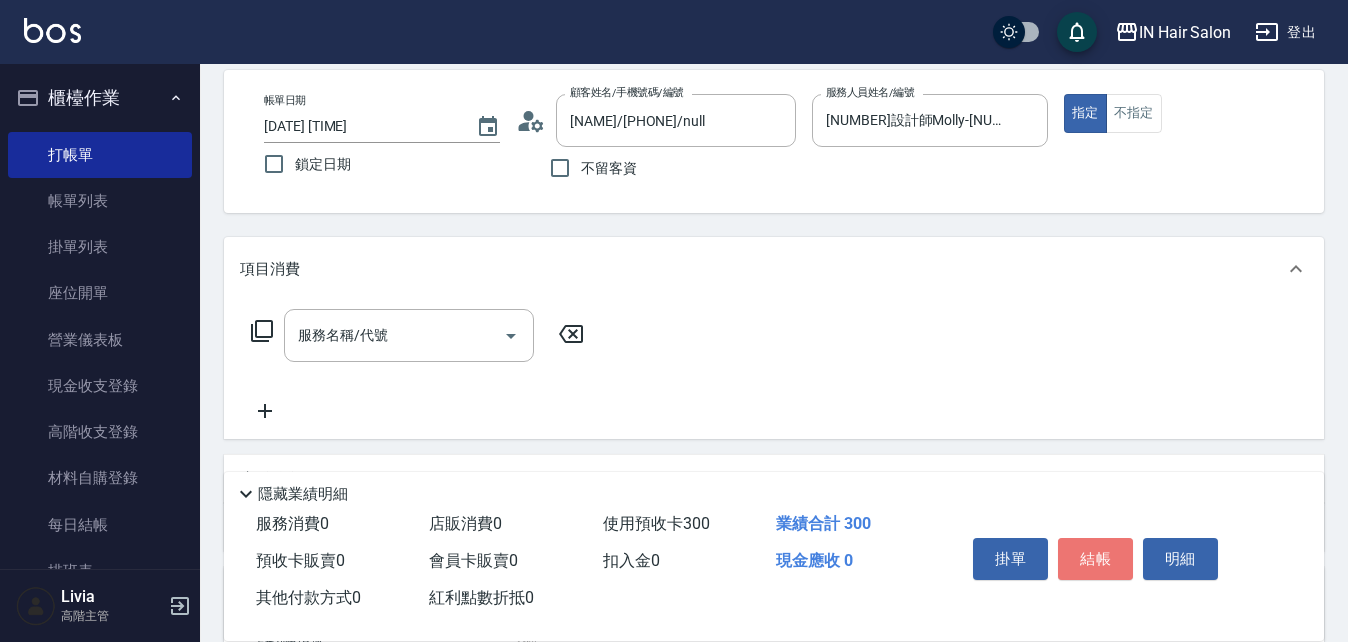 type on "[DATE] [TIME]" 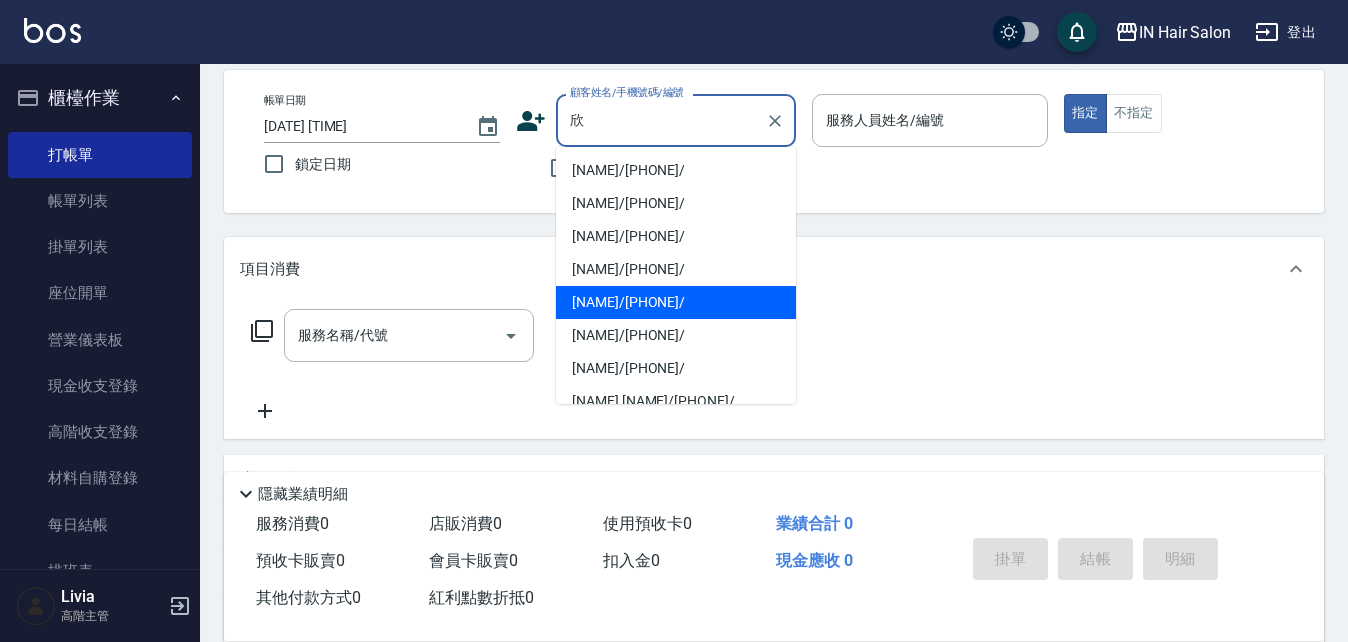 scroll, scrollTop: 8, scrollLeft: 0, axis: vertical 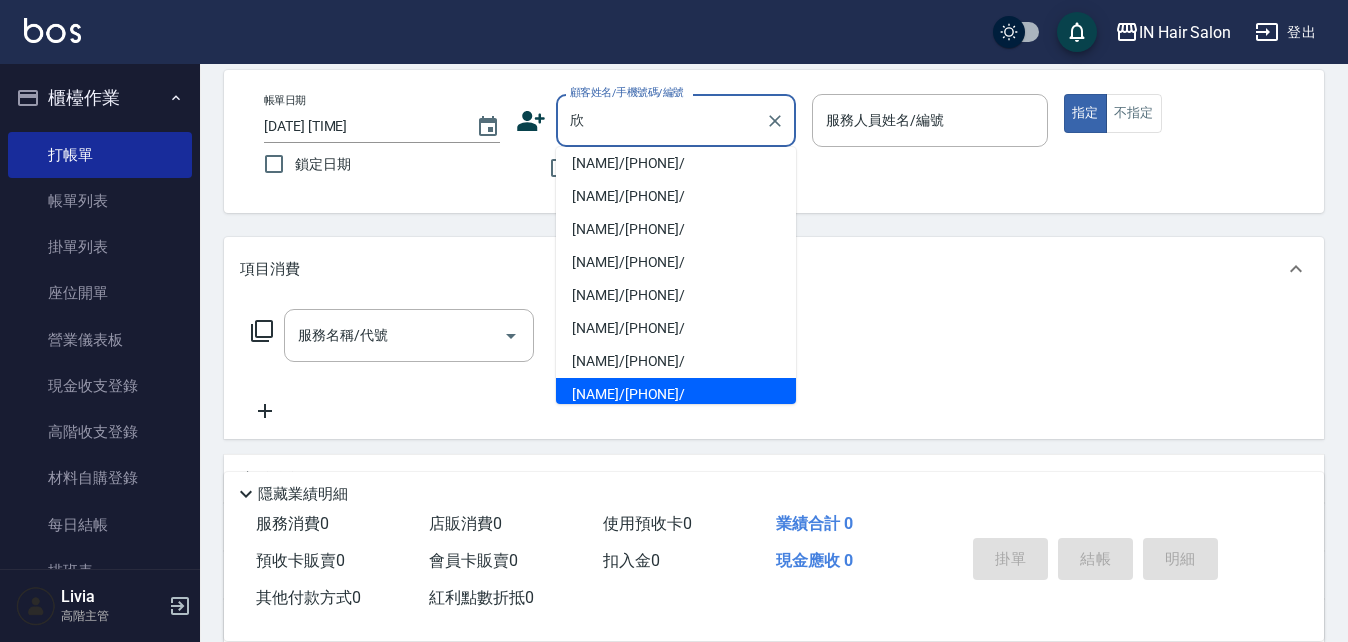 click on "[NAME]/[PHONE]/" at bounding box center [676, 295] 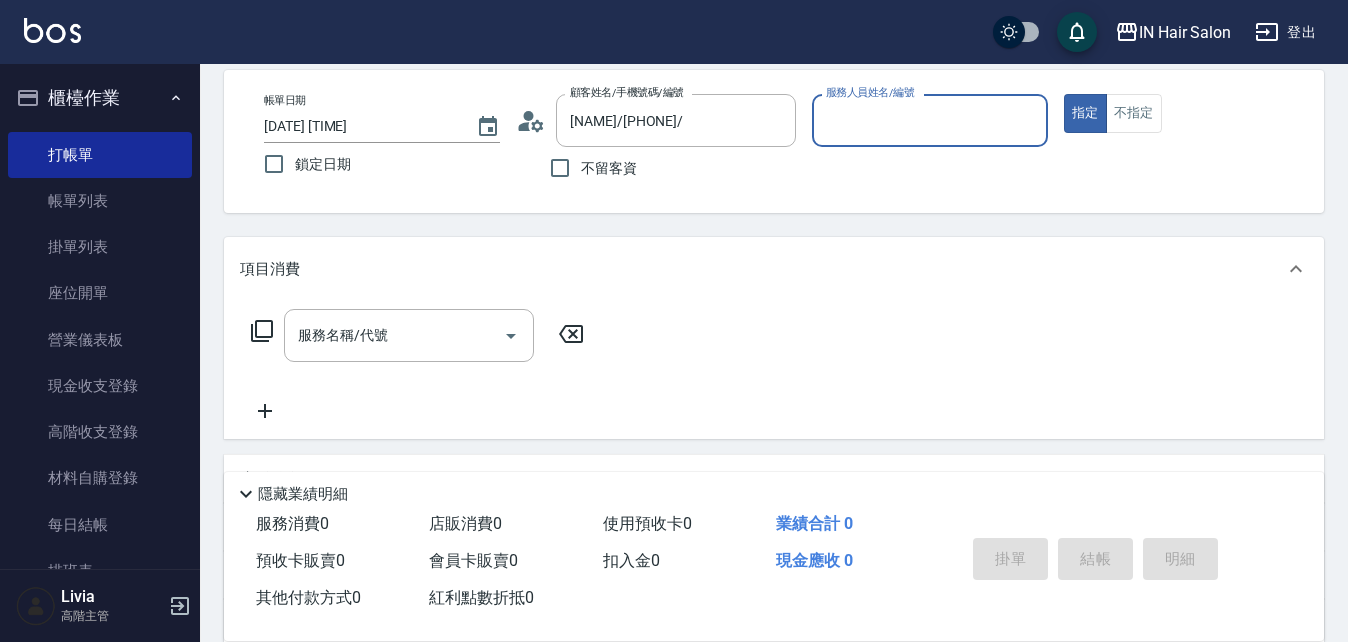 type on "[NUMBER]設計師Erica -[NUMBER]" 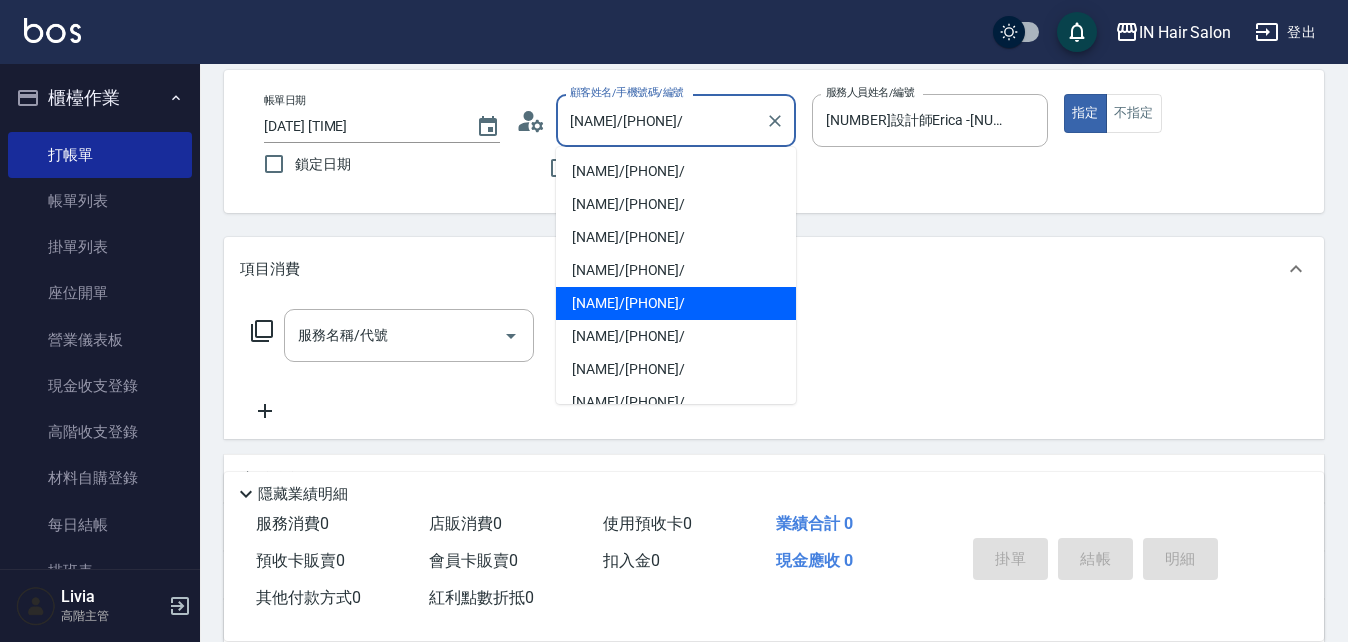 click on "[NAME]/[PHONE]/" at bounding box center (661, 120) 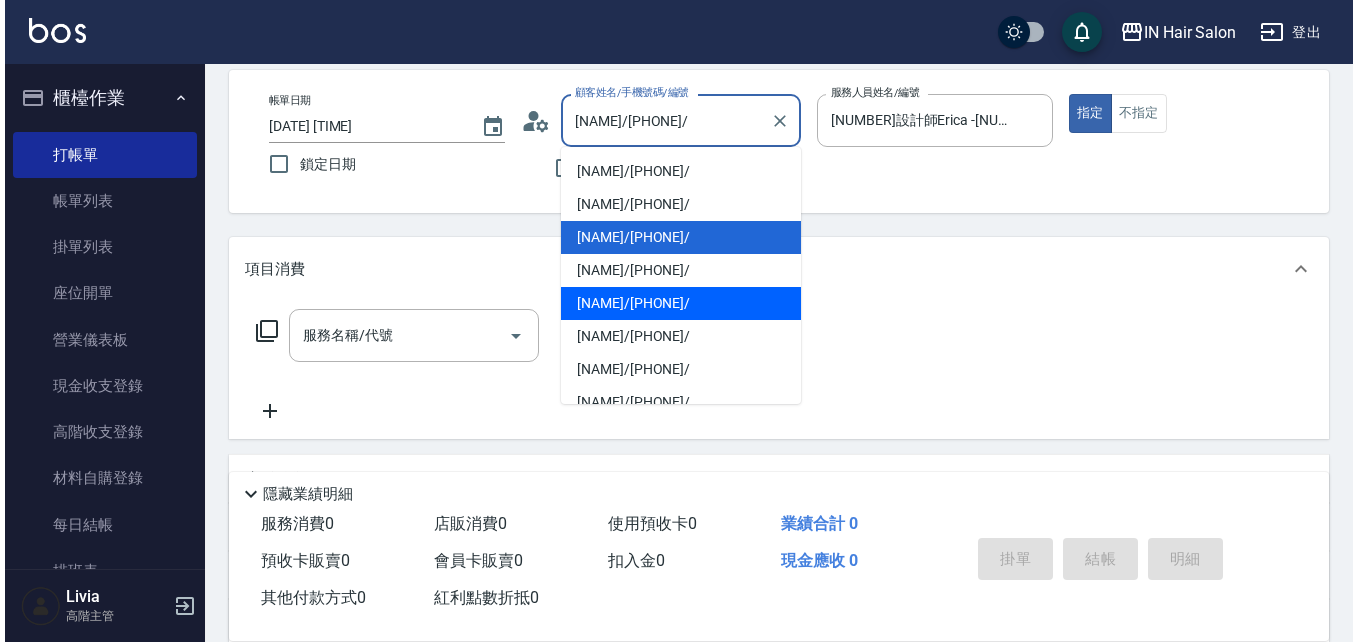 scroll, scrollTop: 100, scrollLeft: 0, axis: vertical 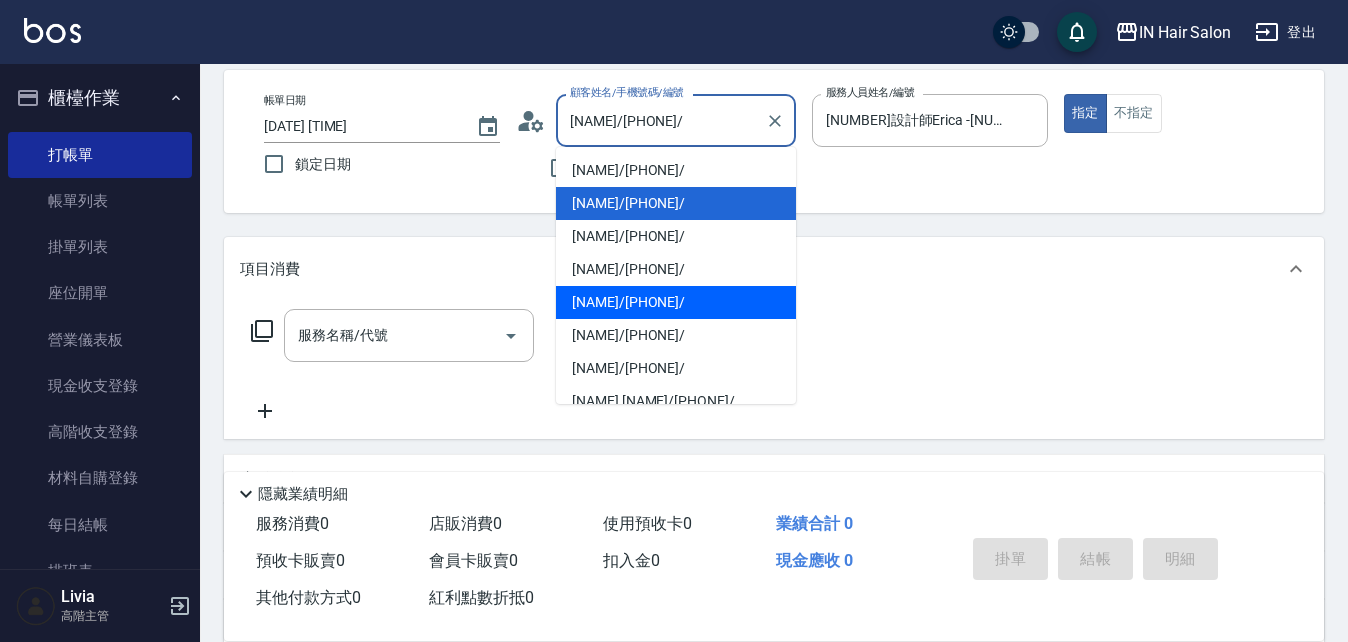 click on "[NAME]/[PHONE]/" at bounding box center [676, 302] 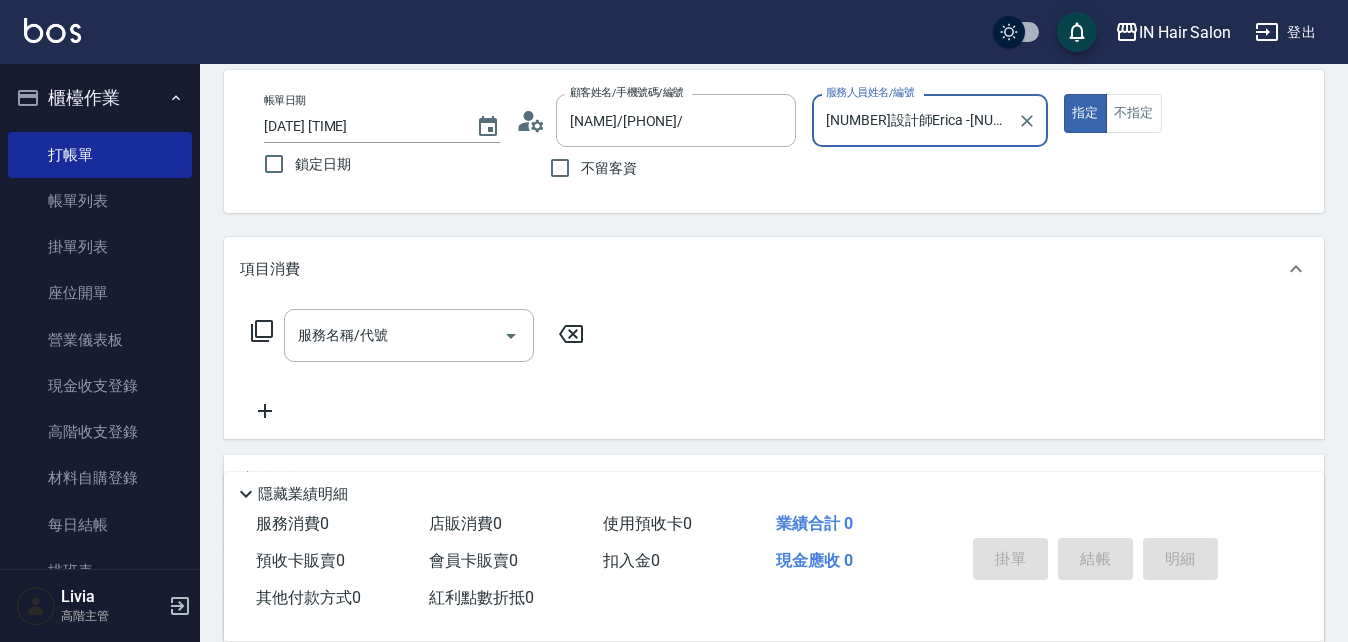 type on "[NUMBER]店長Livia-[NUMBER]" 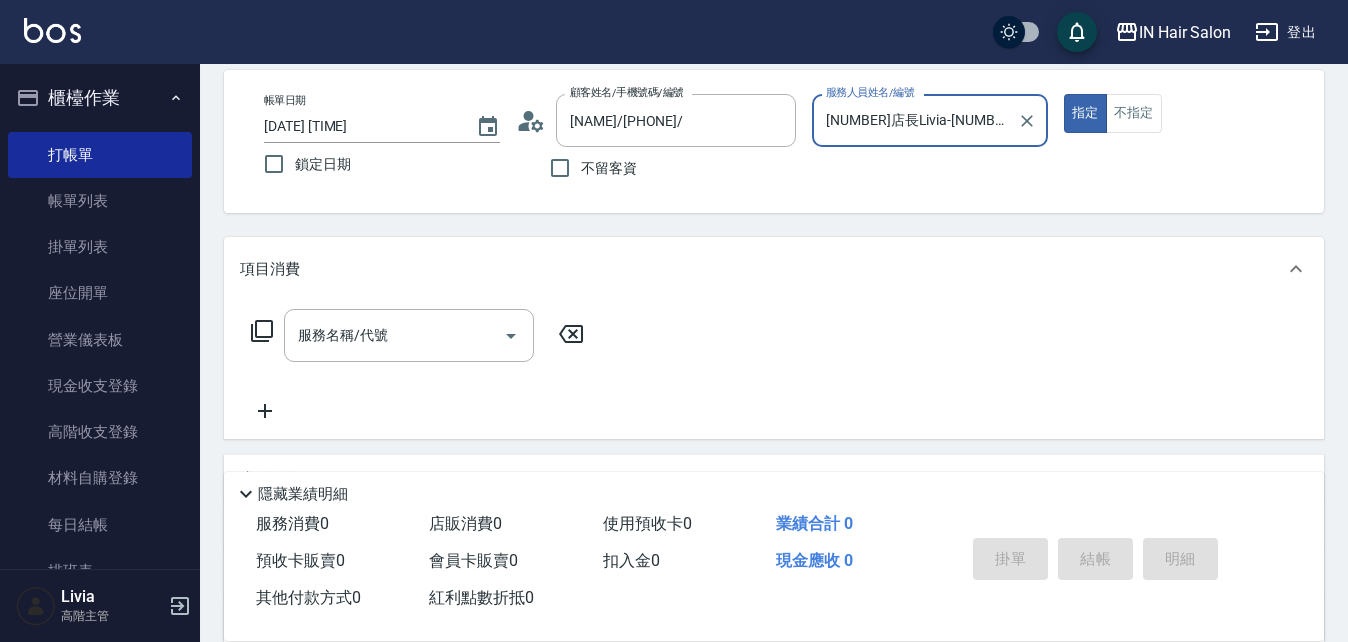click 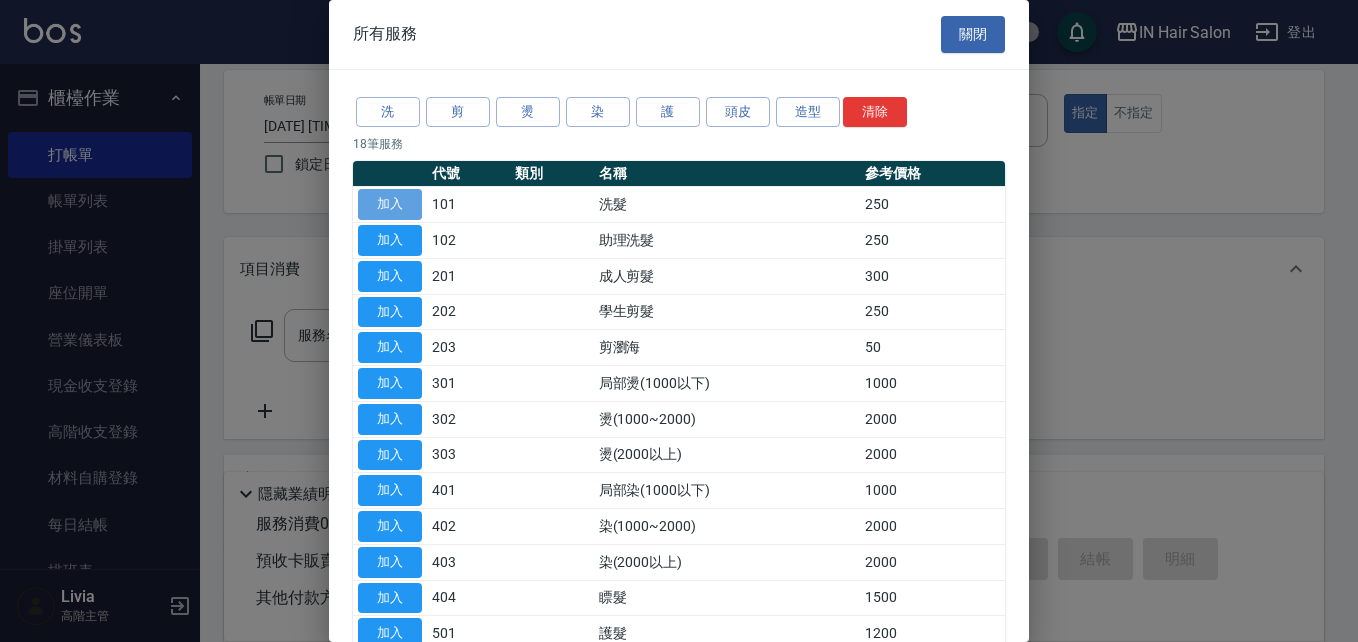click on "加入" at bounding box center [390, 204] 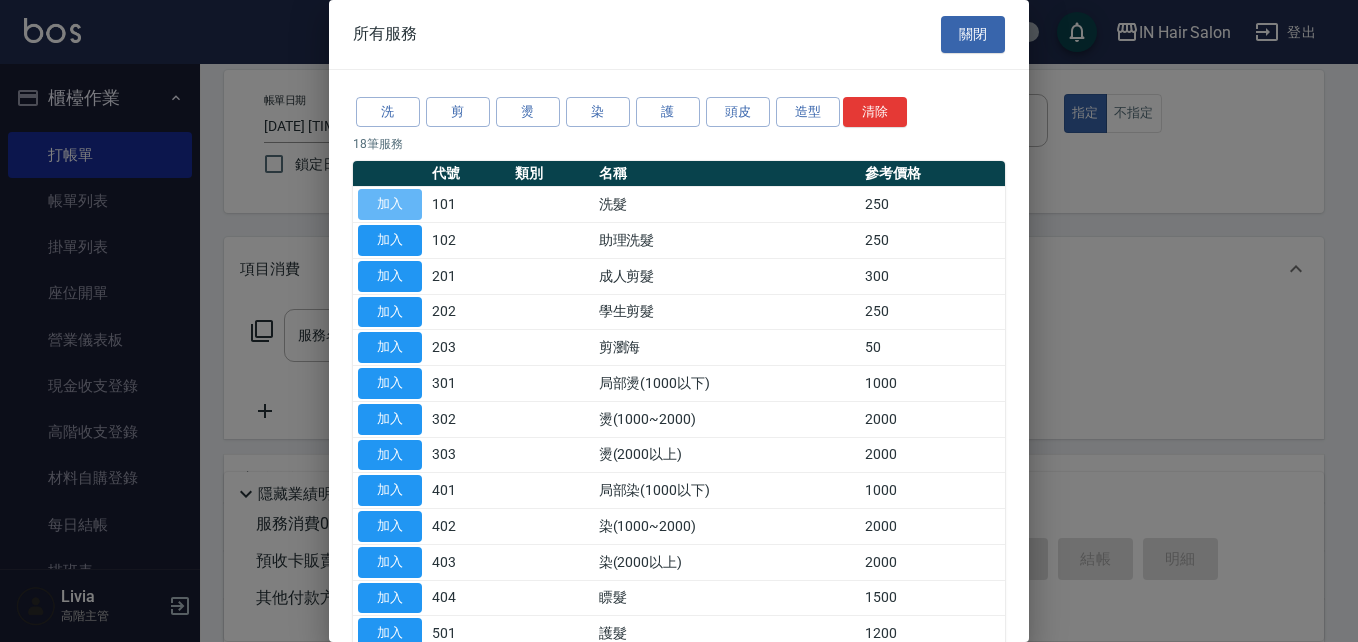 type on "洗髮(101)" 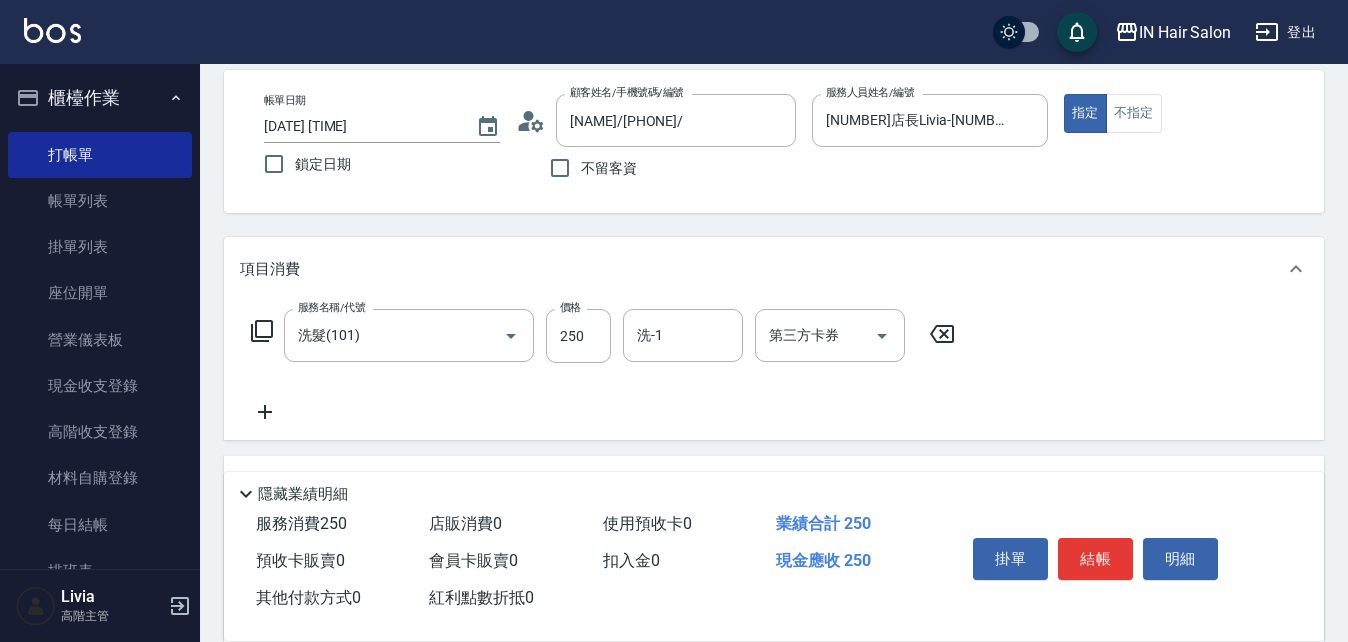 click 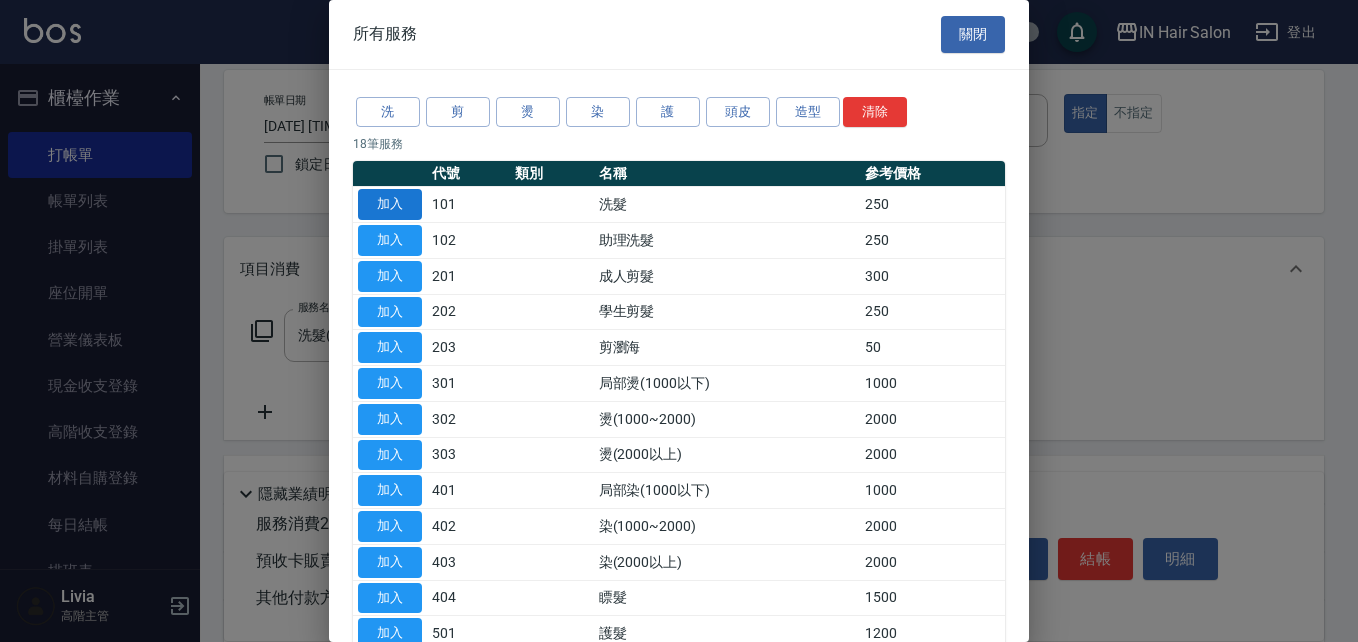 click on "加入" at bounding box center (390, 204) 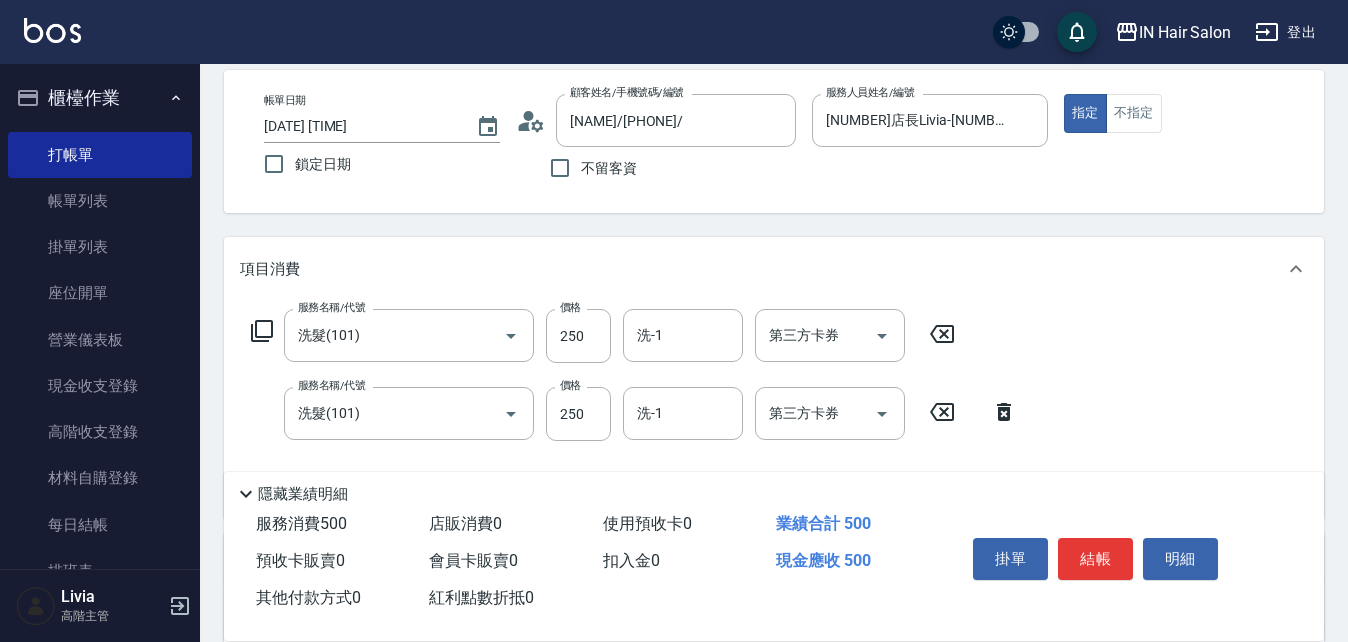 click 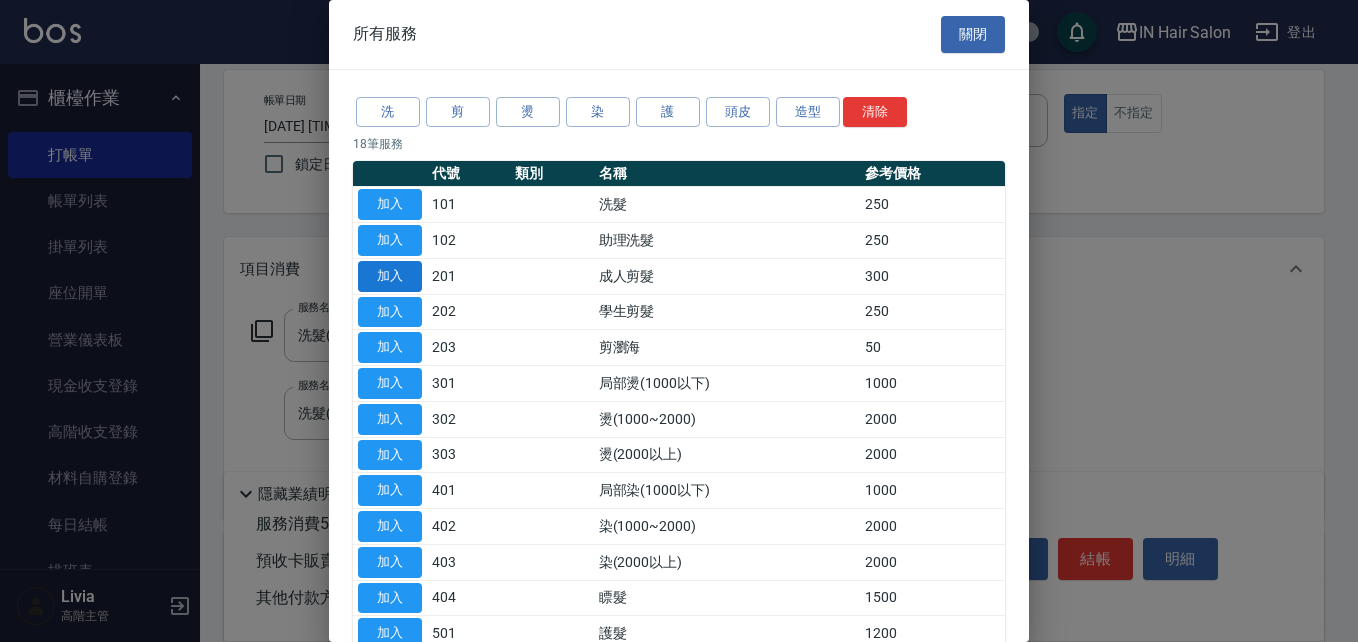 click on "加入" at bounding box center [390, 276] 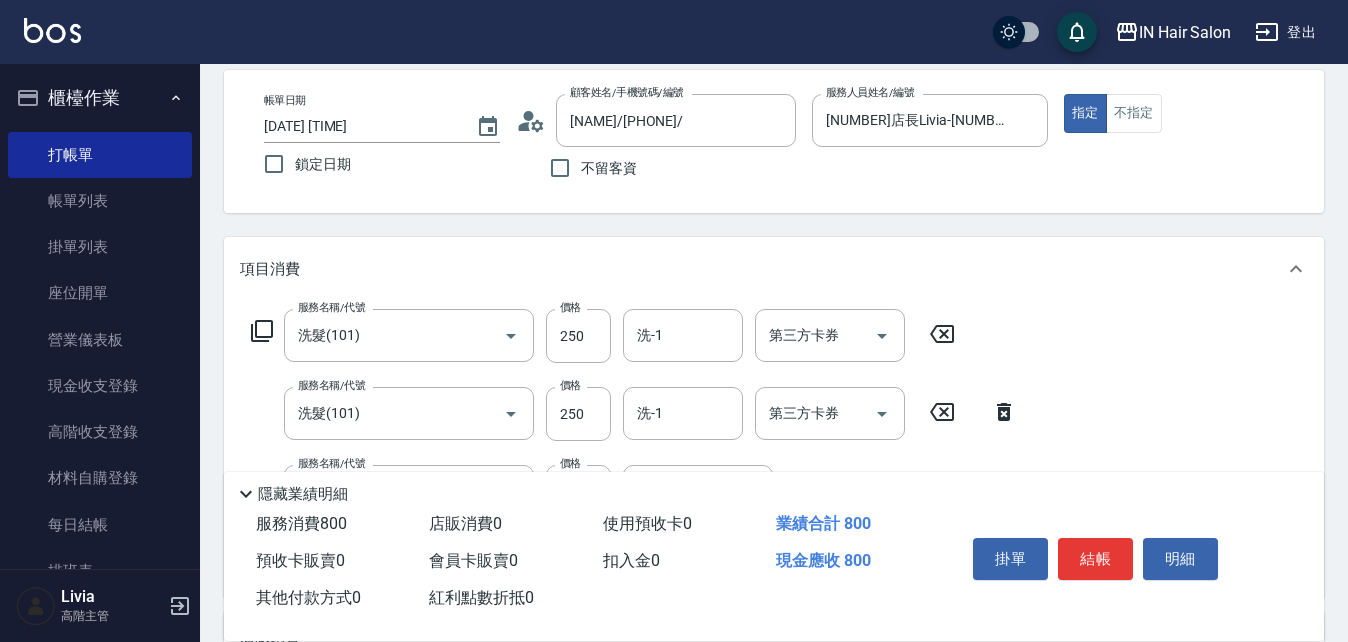 click 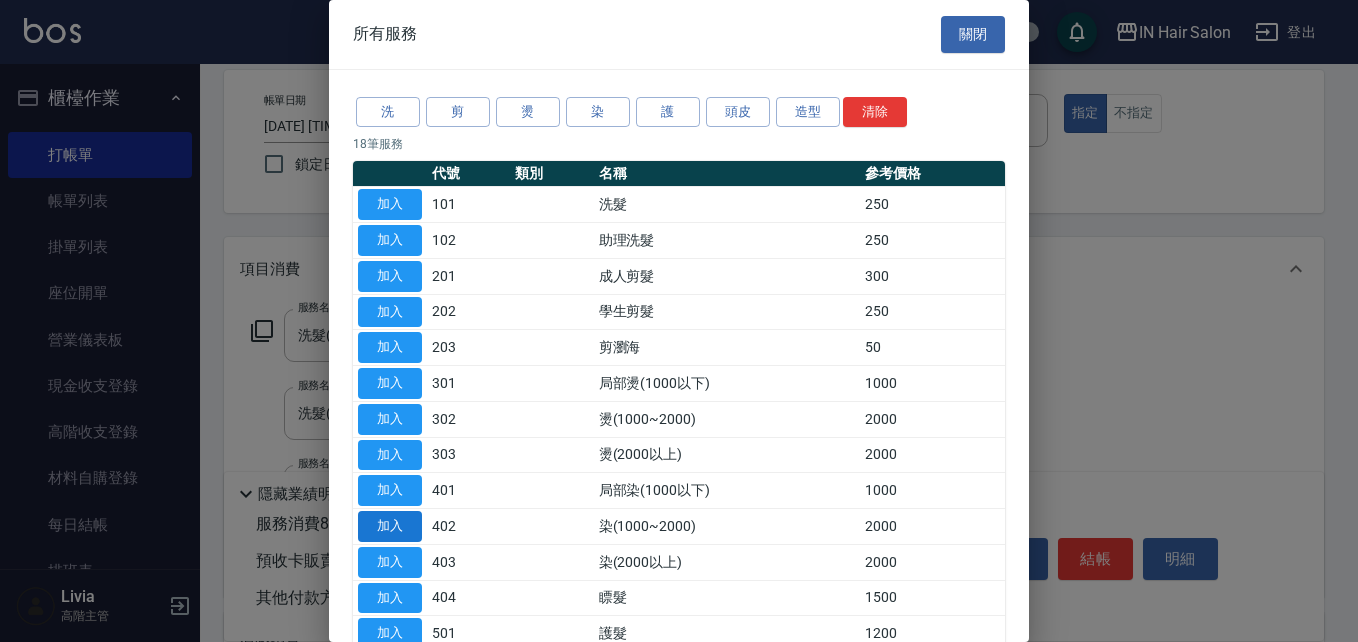 click on "加入" at bounding box center (390, 526) 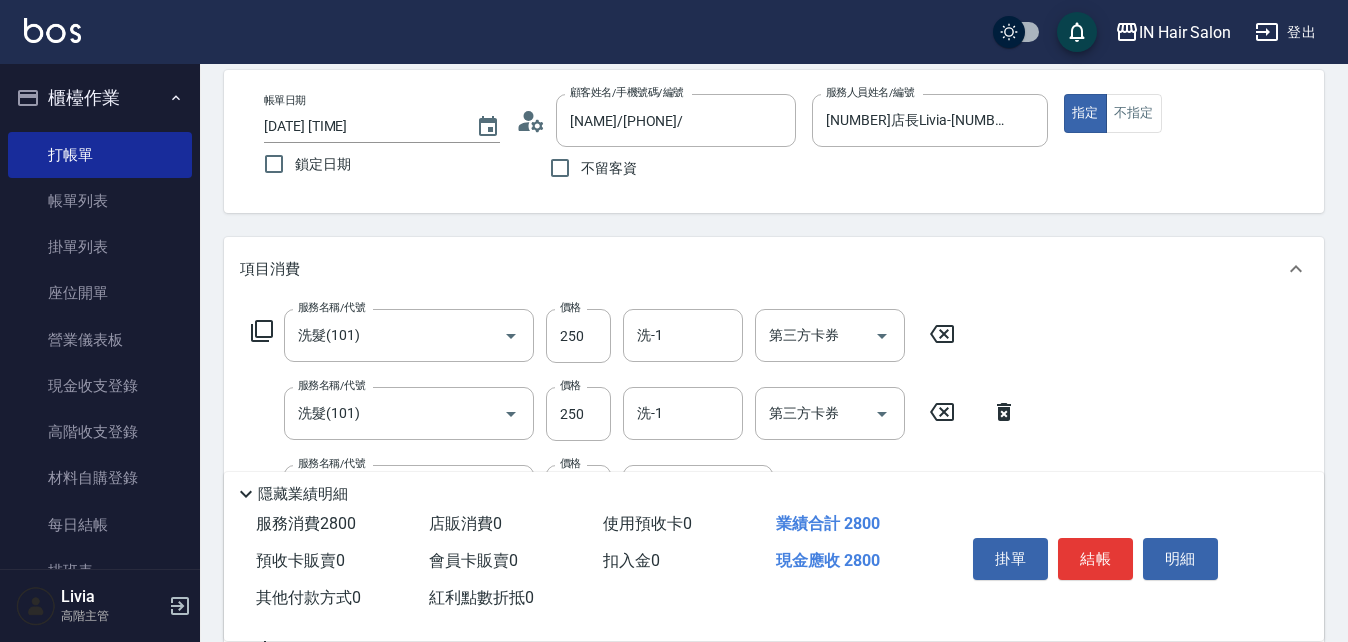 click 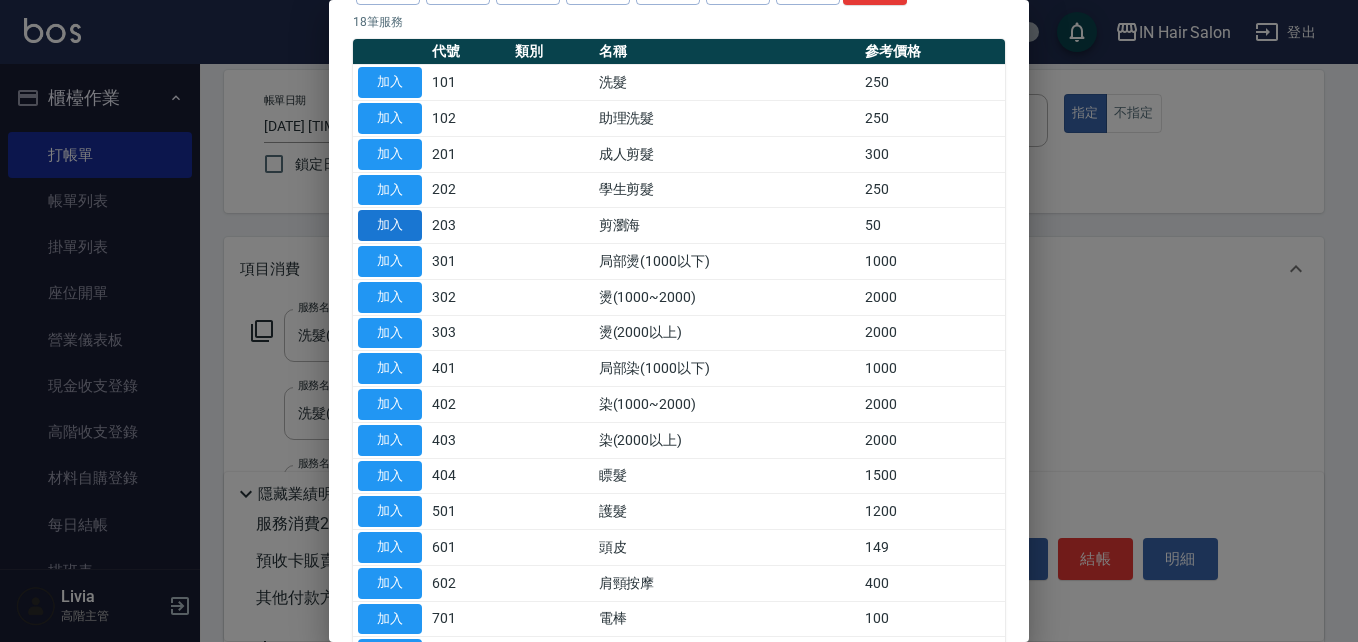 scroll, scrollTop: 299, scrollLeft: 0, axis: vertical 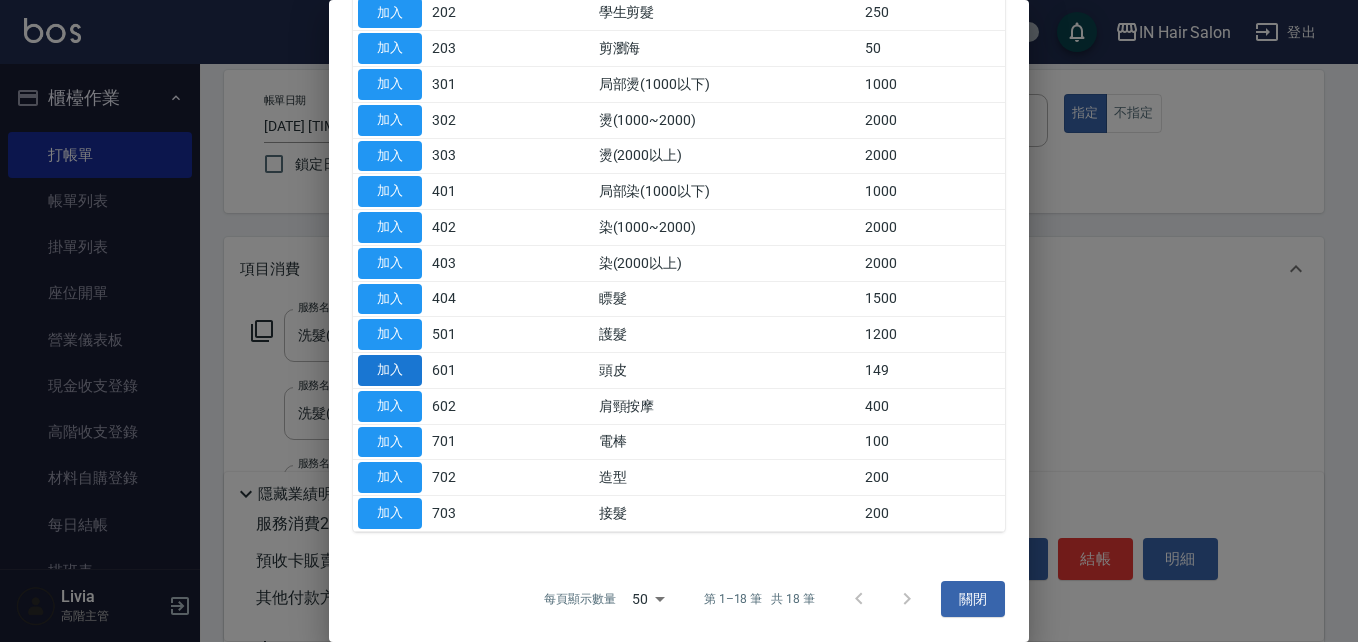 click on "加入" at bounding box center [390, 370] 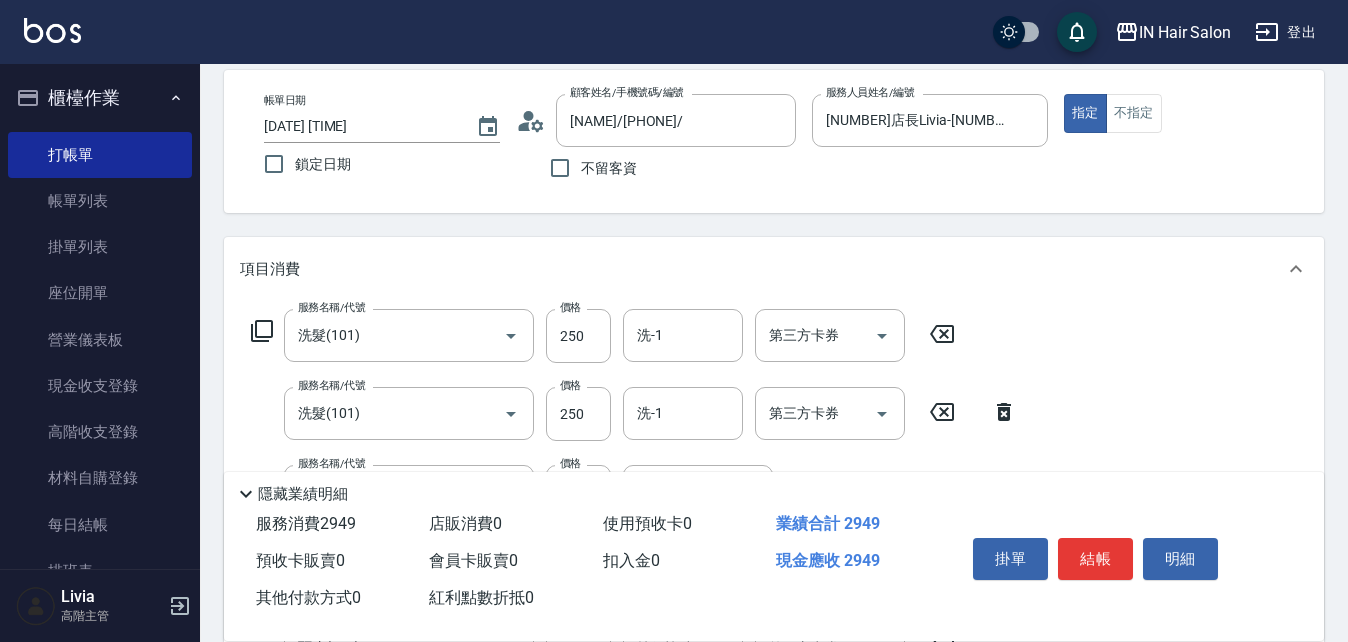 click 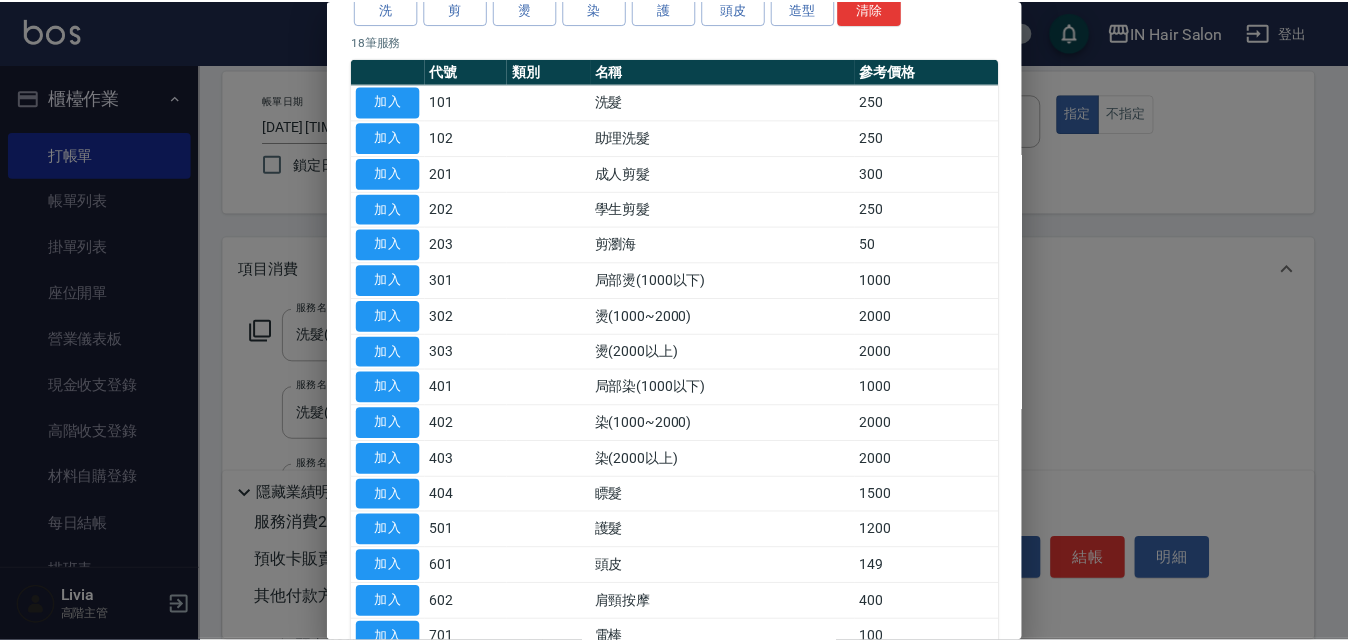 scroll, scrollTop: 200, scrollLeft: 0, axis: vertical 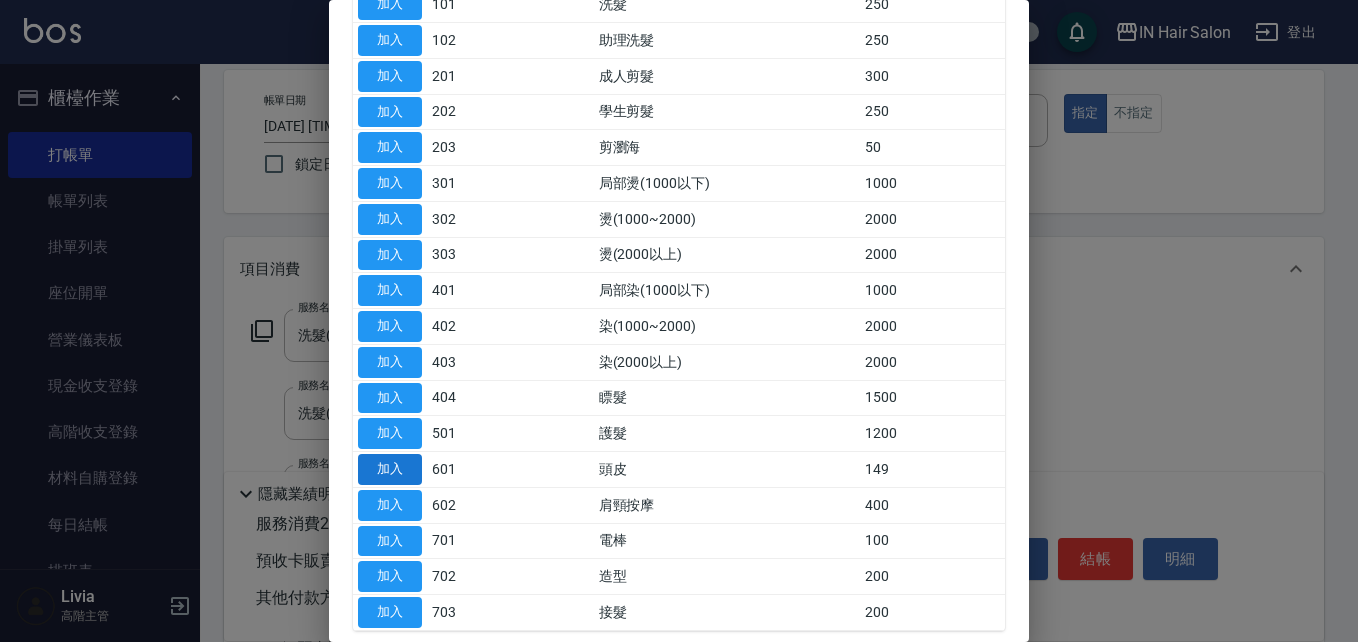 drag, startPoint x: 402, startPoint y: 469, endPoint x: 566, endPoint y: 379, distance: 187.07217 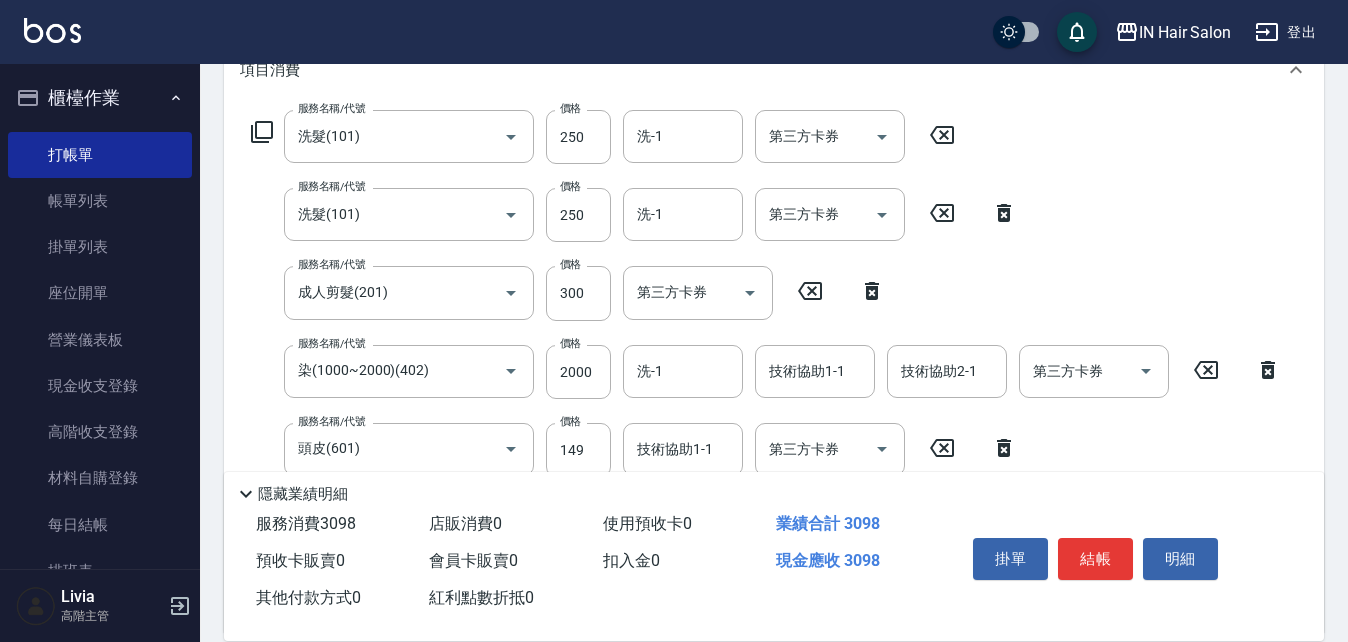 scroll, scrollTop: 291, scrollLeft: 0, axis: vertical 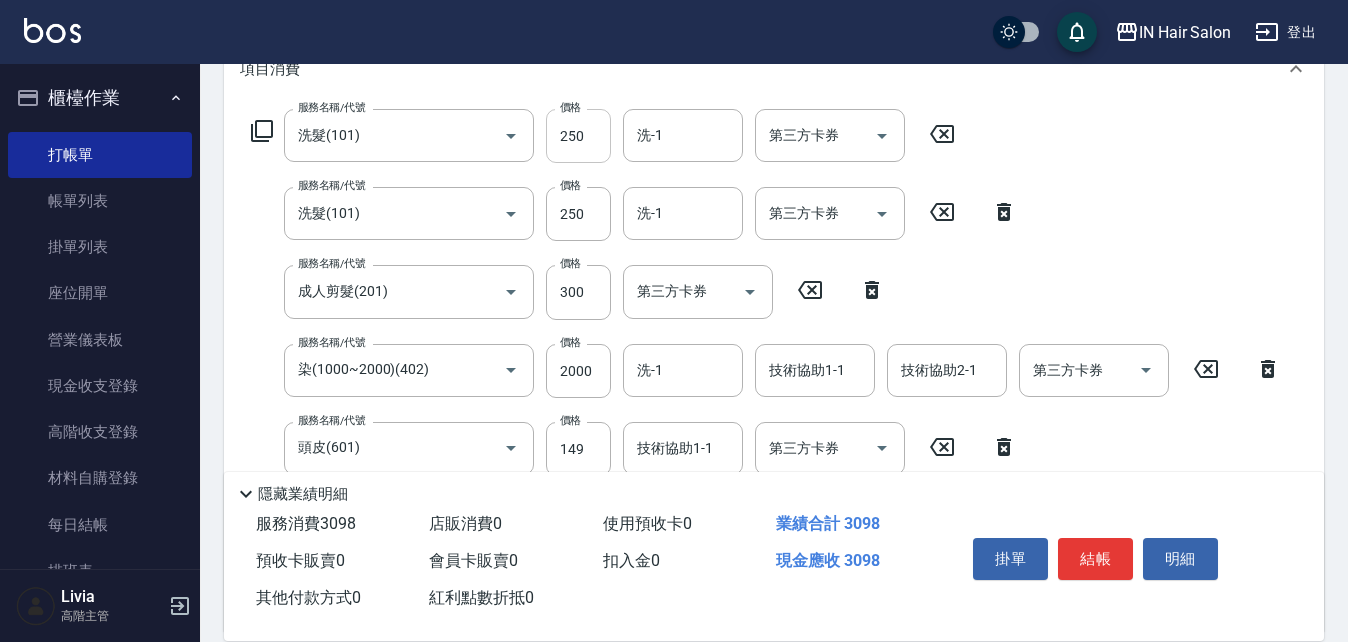 click on "250" at bounding box center [578, 136] 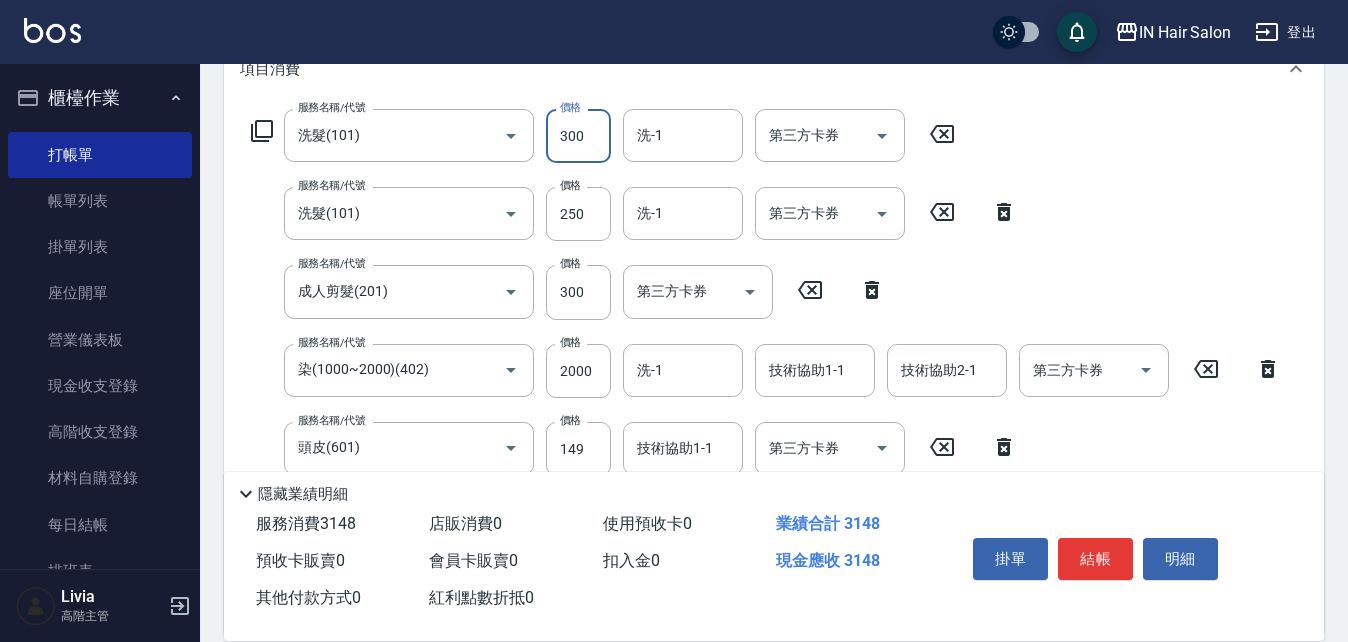 type on "300" 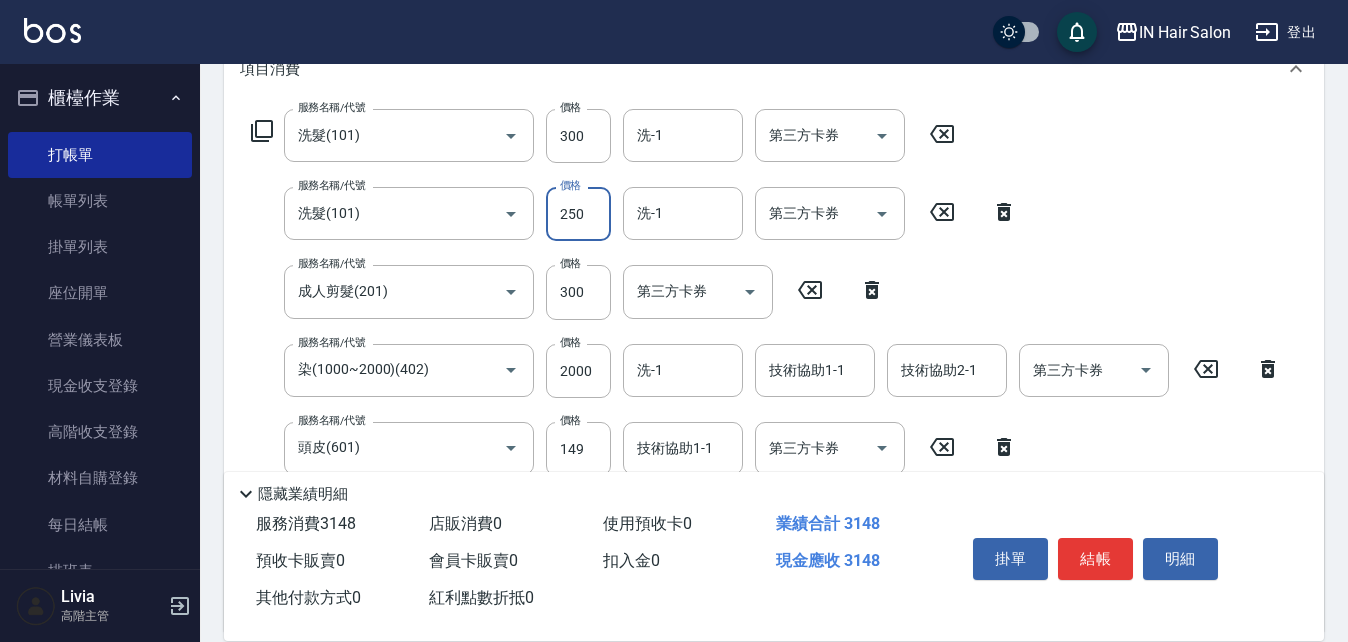 click on "250" at bounding box center (578, 214) 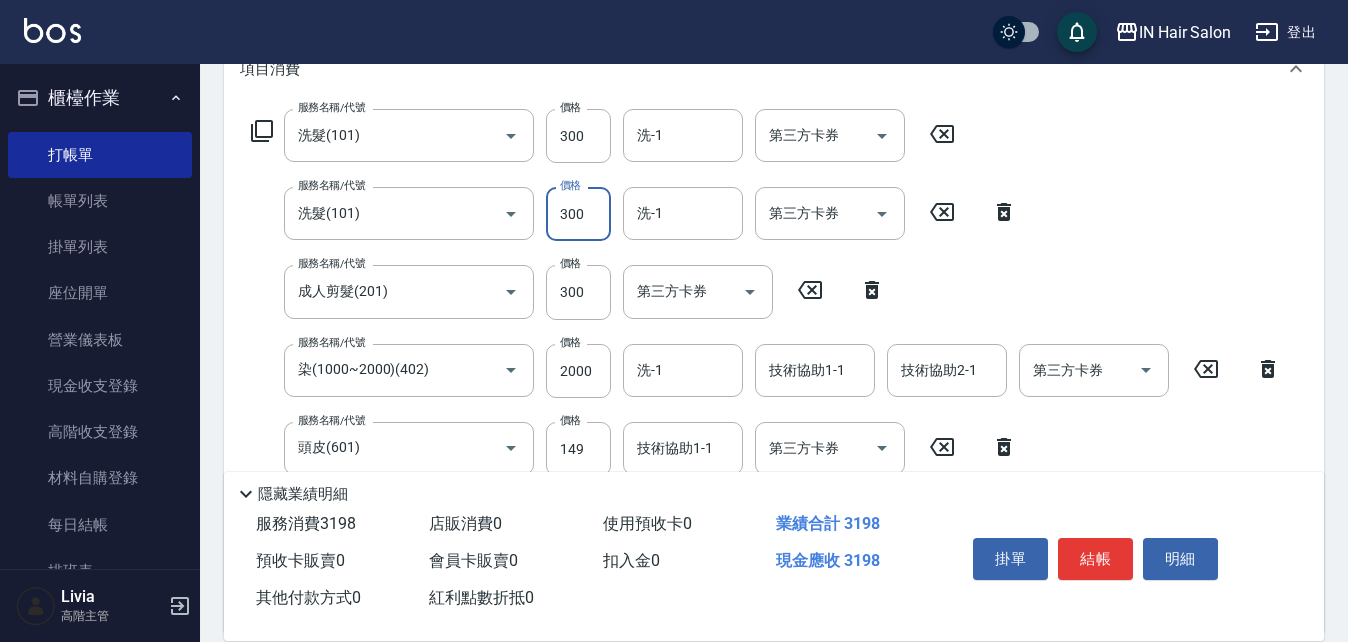 type on "300" 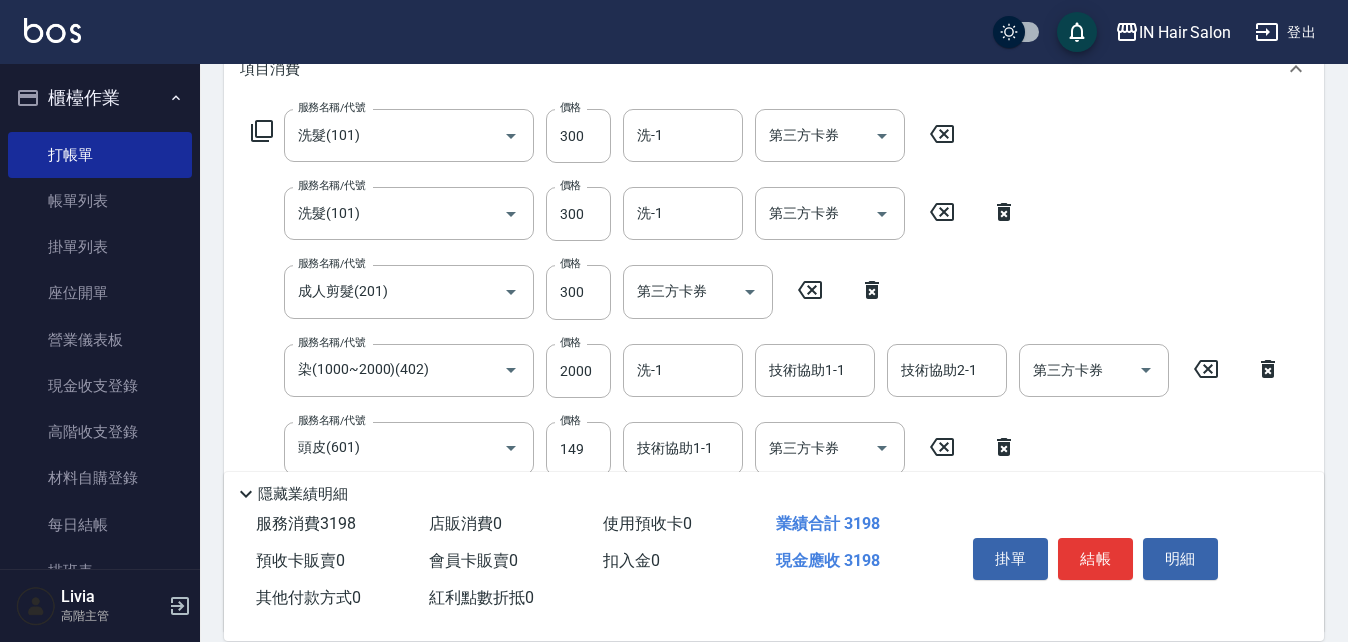 click on "服務名稱/代號 洗髮(101) 服務名稱/代號 價格 300 價格 洗-1 洗-1 第三方卡券 第三方卡券 服務名稱/代號 洗髮(101) 服務名稱/代號 價格 300 價格 洗-1 洗-1 第三方卡券 第三方卡券 服務名稱/代號 成人剪髮(201) 服務名稱/代號 價格 300 價格 第三方卡券 第三方卡券 服務名稱/代號 染(1000~2000)(402) 服務名稱/代號 價格 2000 價格 洗-1 洗-1 技術協助1-1 技術協助1-1 技術協助2-1 技術協助2-1 第三方卡券 第三方卡券 服務名稱/代號 頭皮(601) 服務名稱/代號 價格 149 價格 技術協助1-1 技術協助1-1 第三方卡券 第三方卡券 服務名稱/代號 頭皮(601) 服務名稱/代號 價格 149 價格 技術協助1-1 技術協助1-1 第三方卡券 第三方卡券" at bounding box center [766, 362] 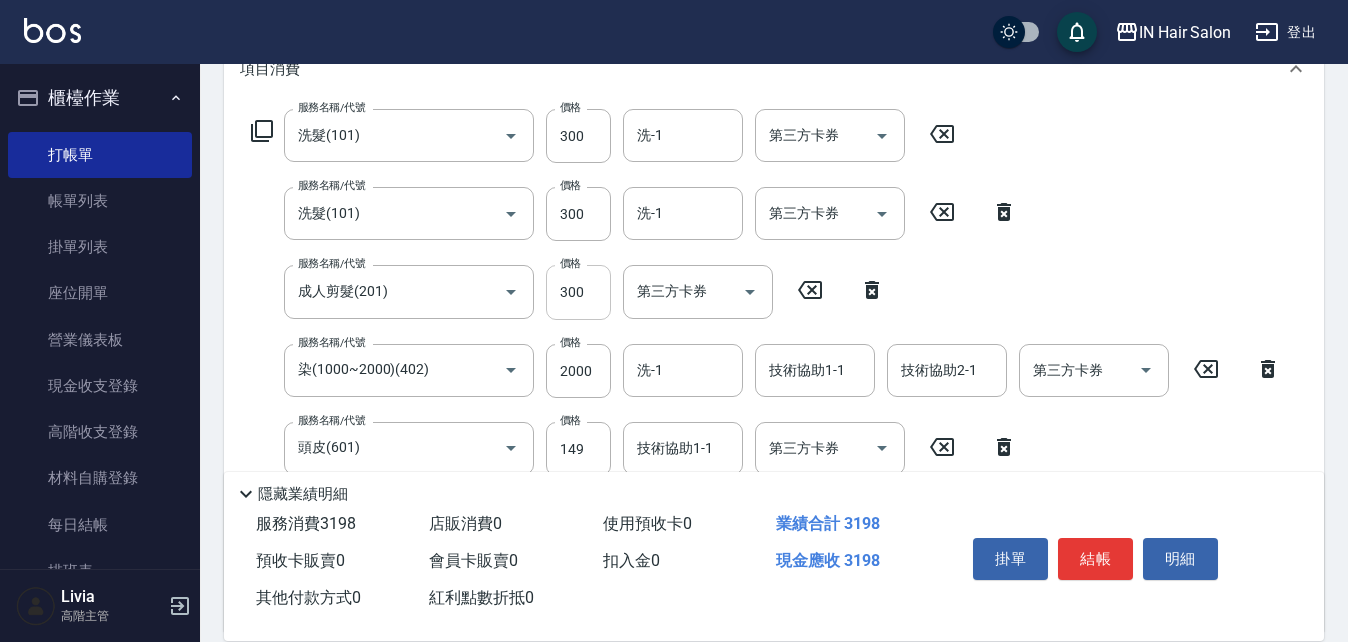 click on "300" at bounding box center [578, 292] 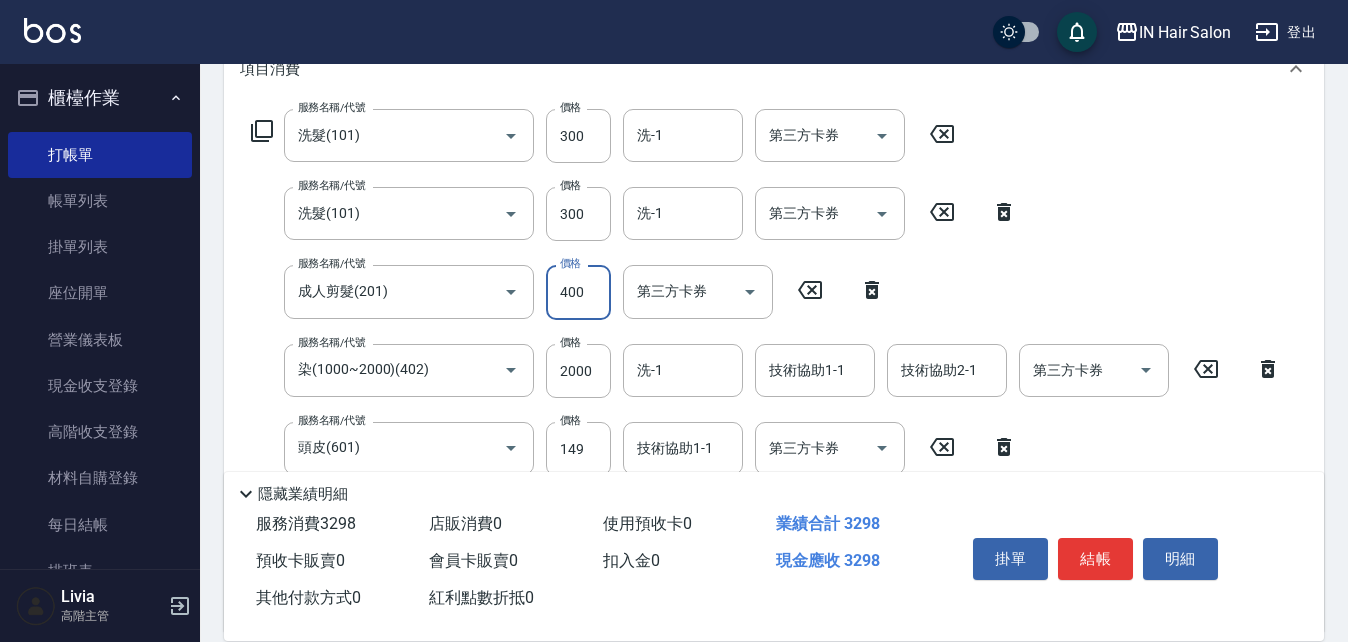 scroll, scrollTop: 391, scrollLeft: 0, axis: vertical 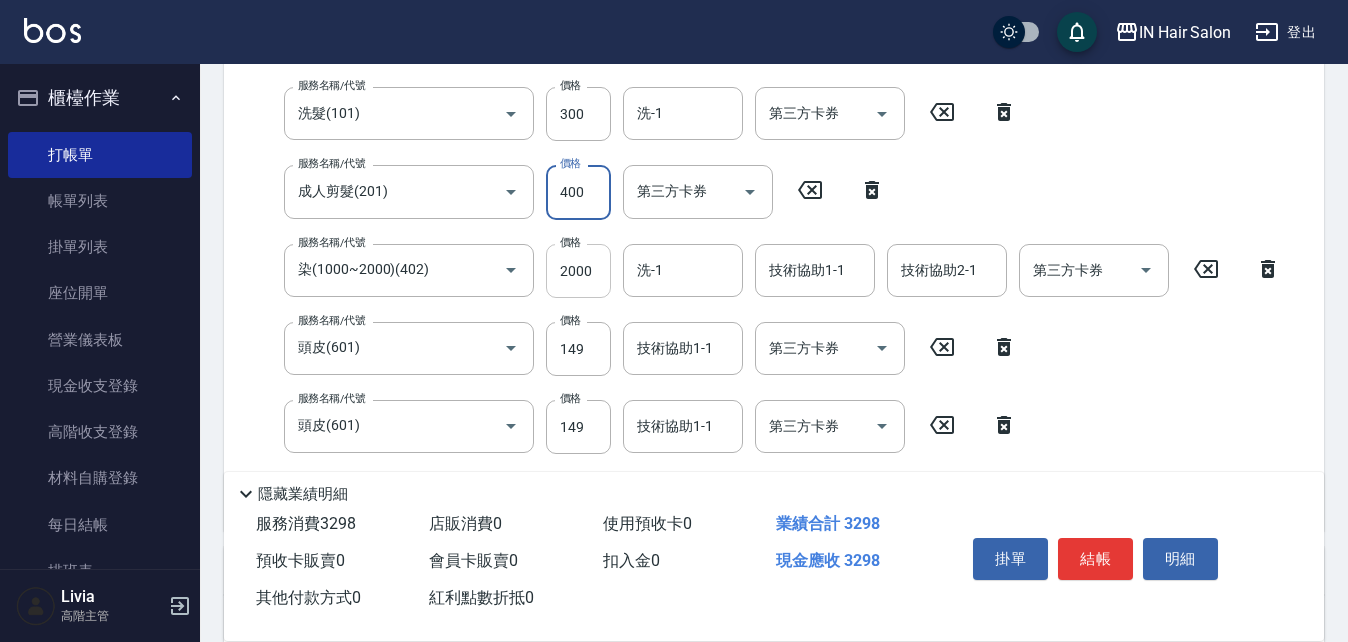type on "400" 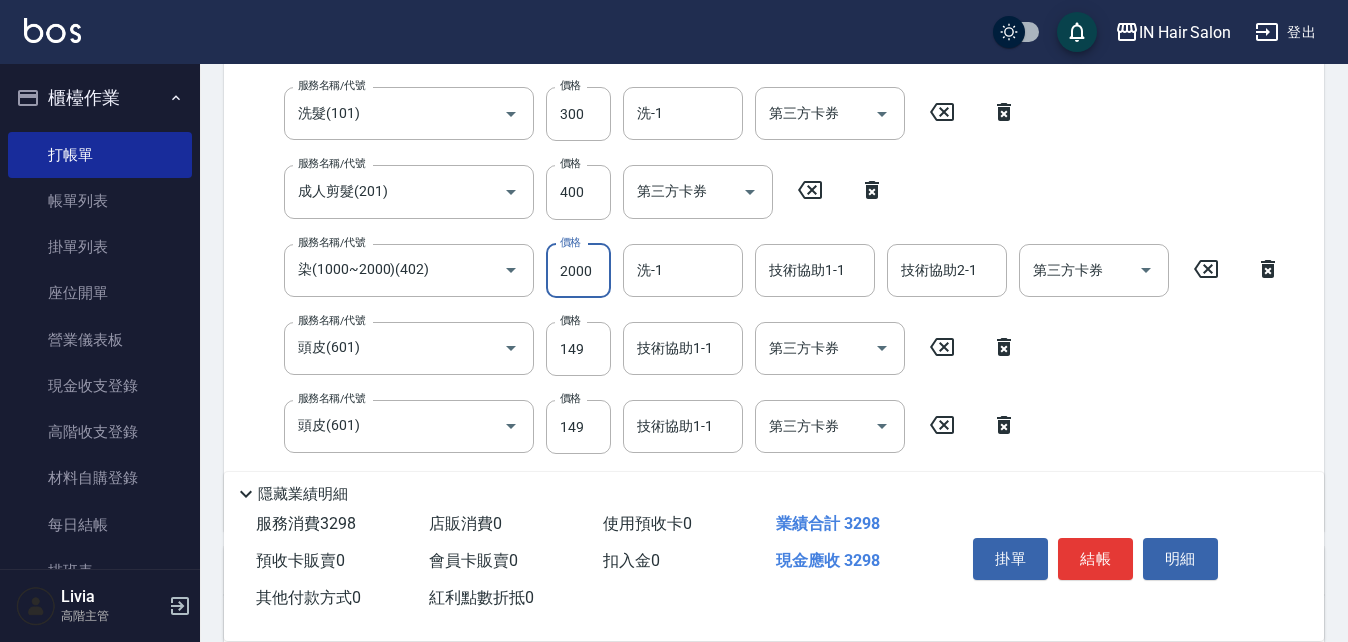 click on "2000" at bounding box center (578, 271) 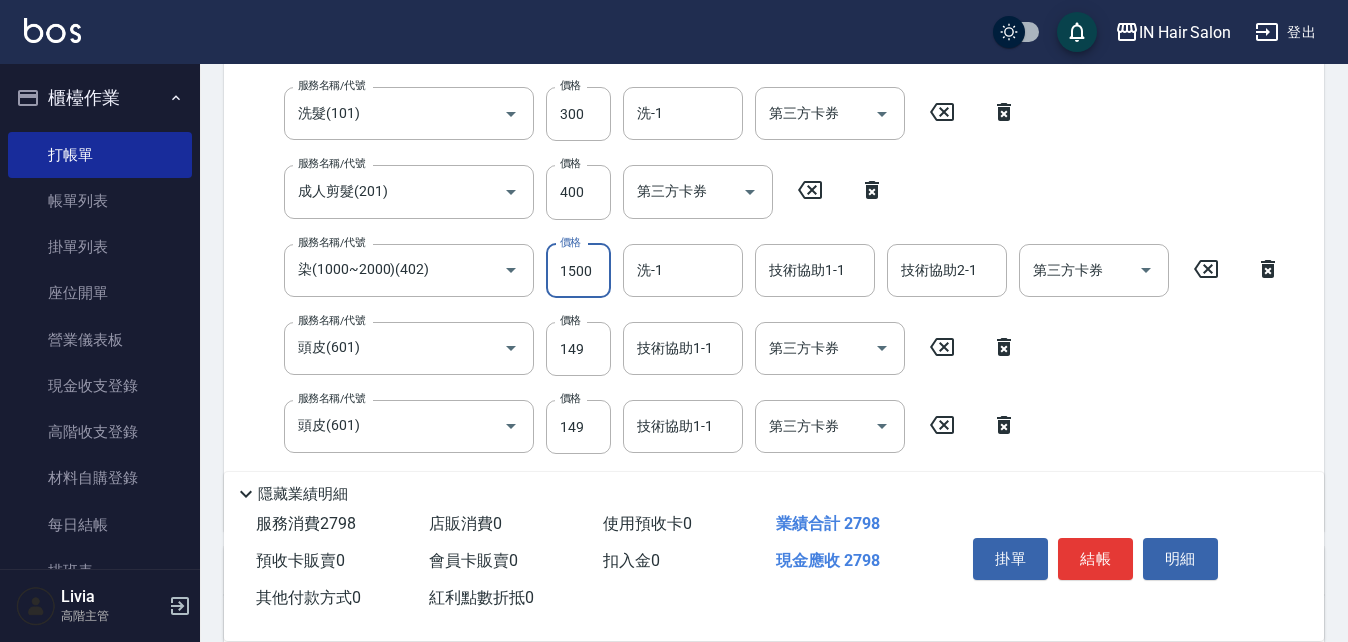 type on "1500" 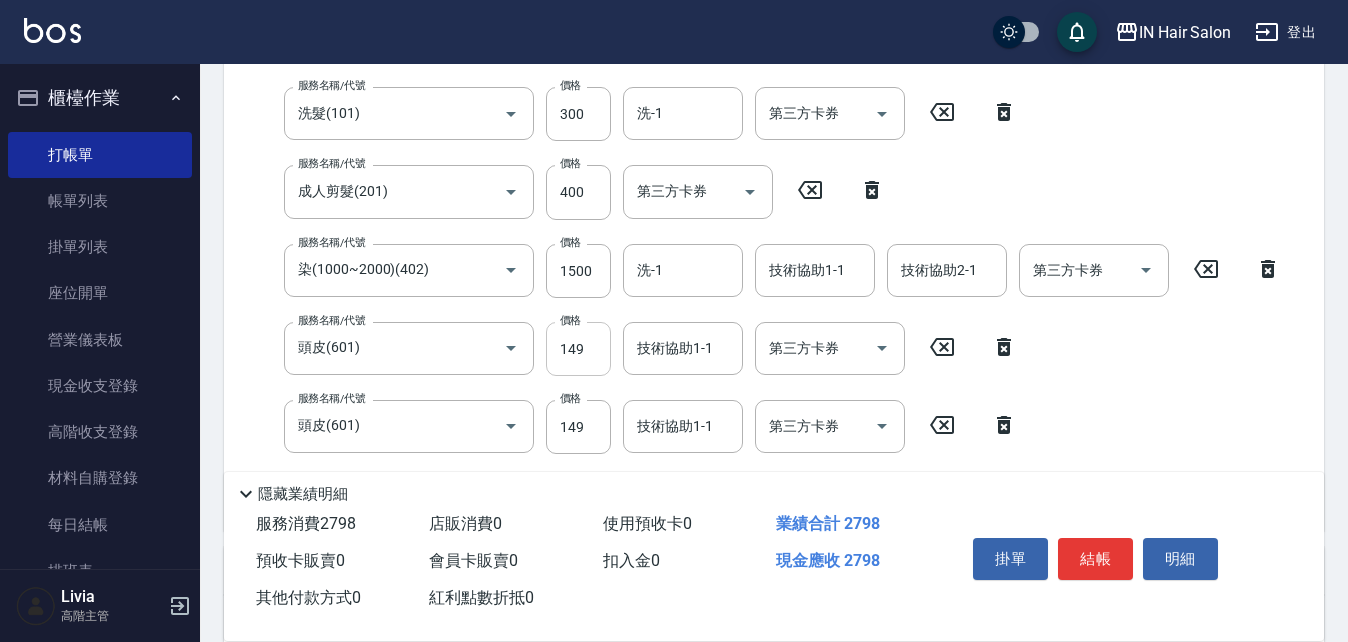 click on "149" at bounding box center (578, 349) 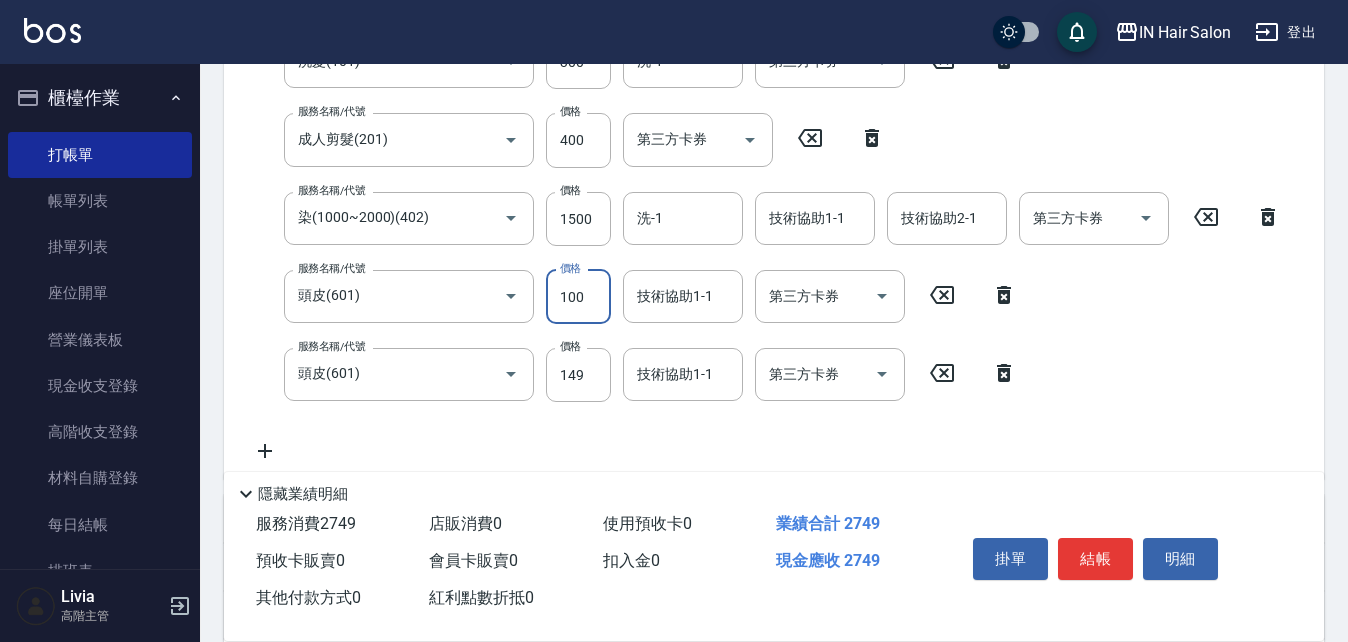 scroll, scrollTop: 491, scrollLeft: 0, axis: vertical 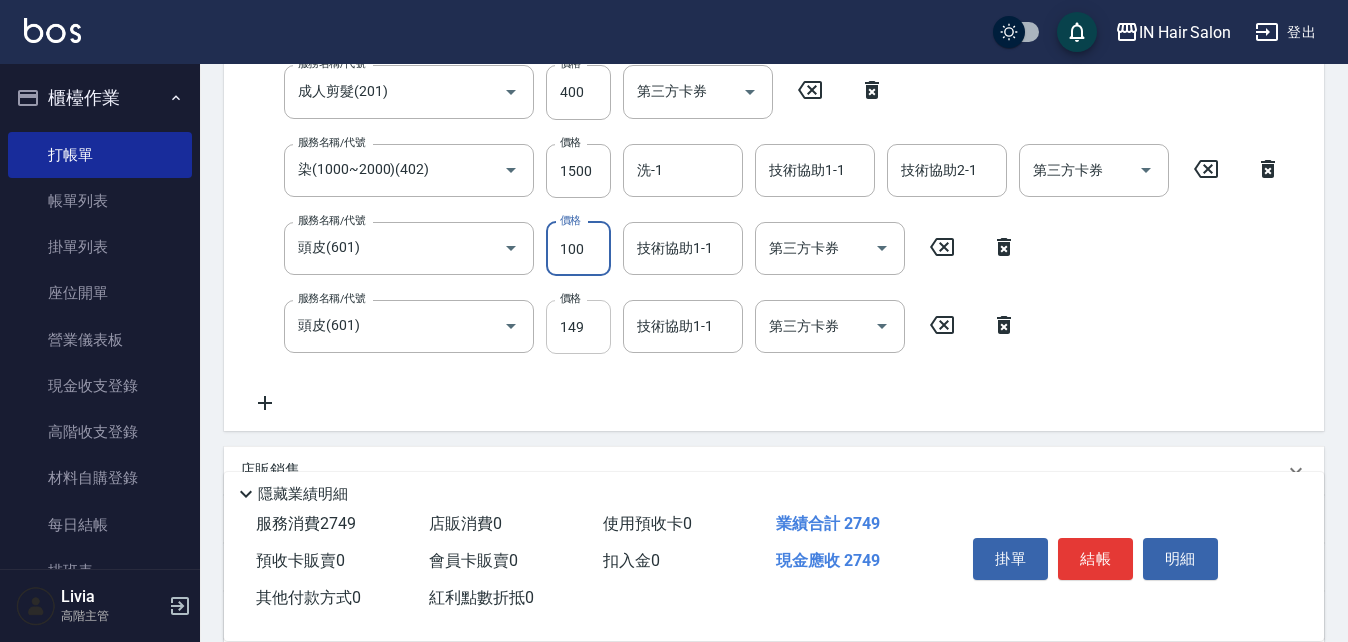 type on "100" 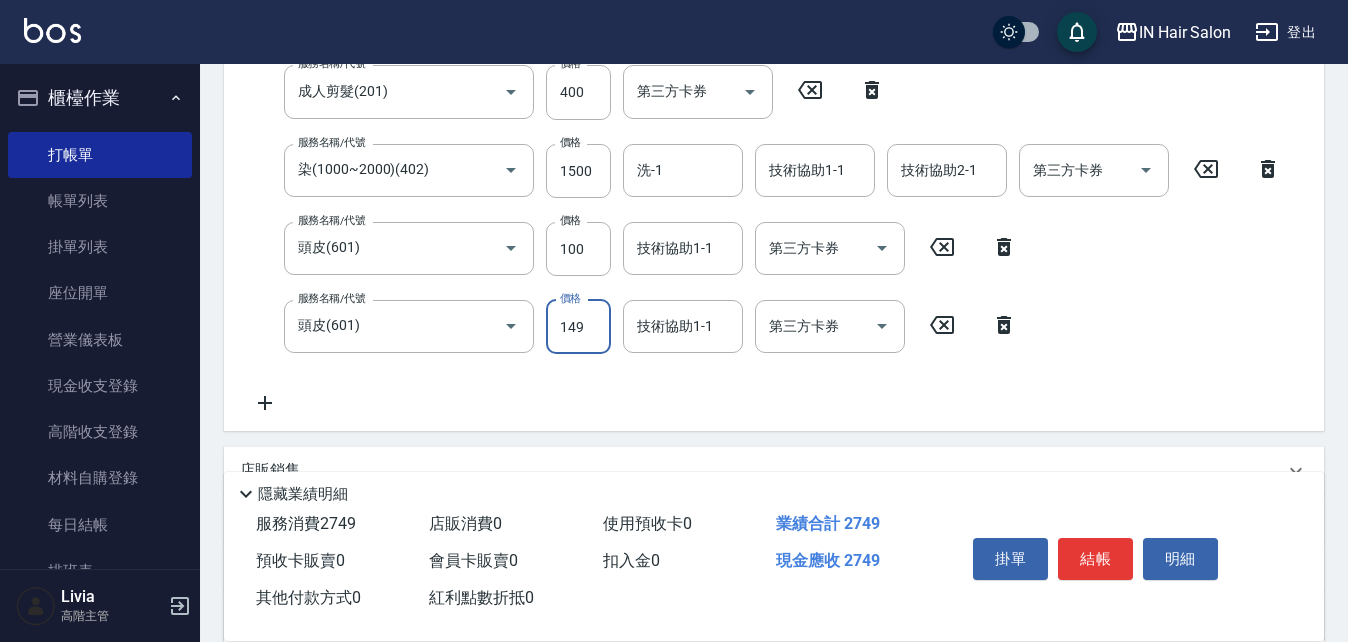 click on "149" at bounding box center (578, 327) 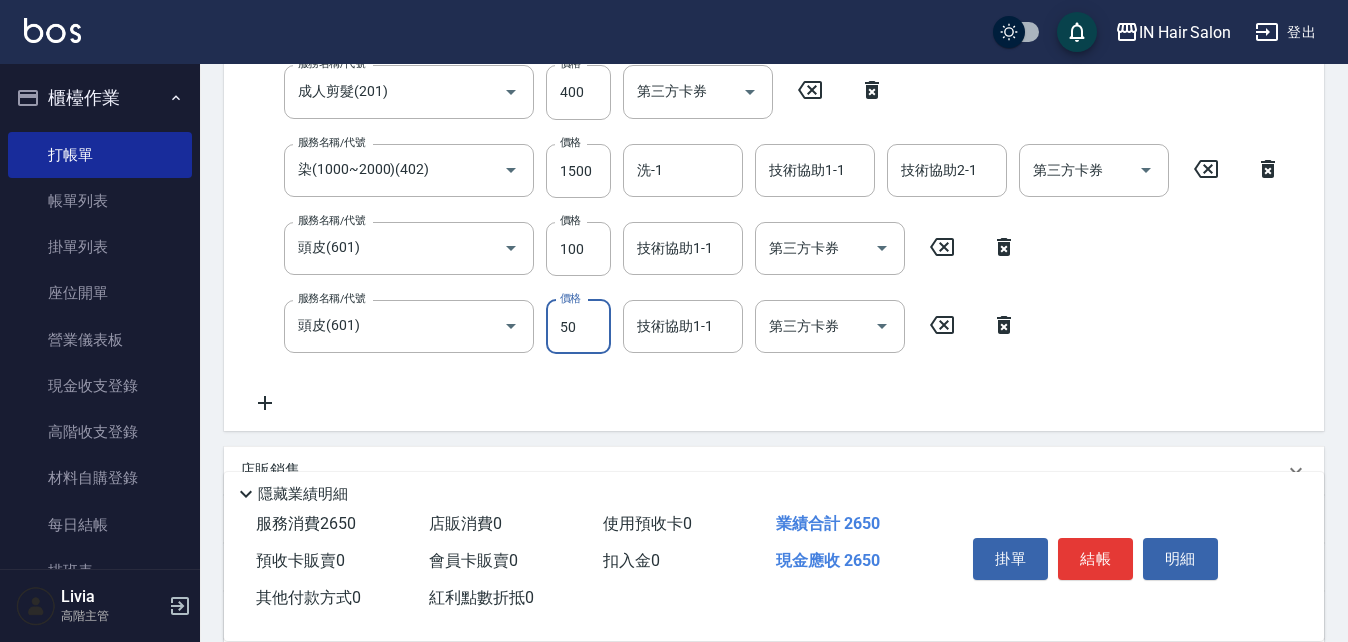 type on "50" 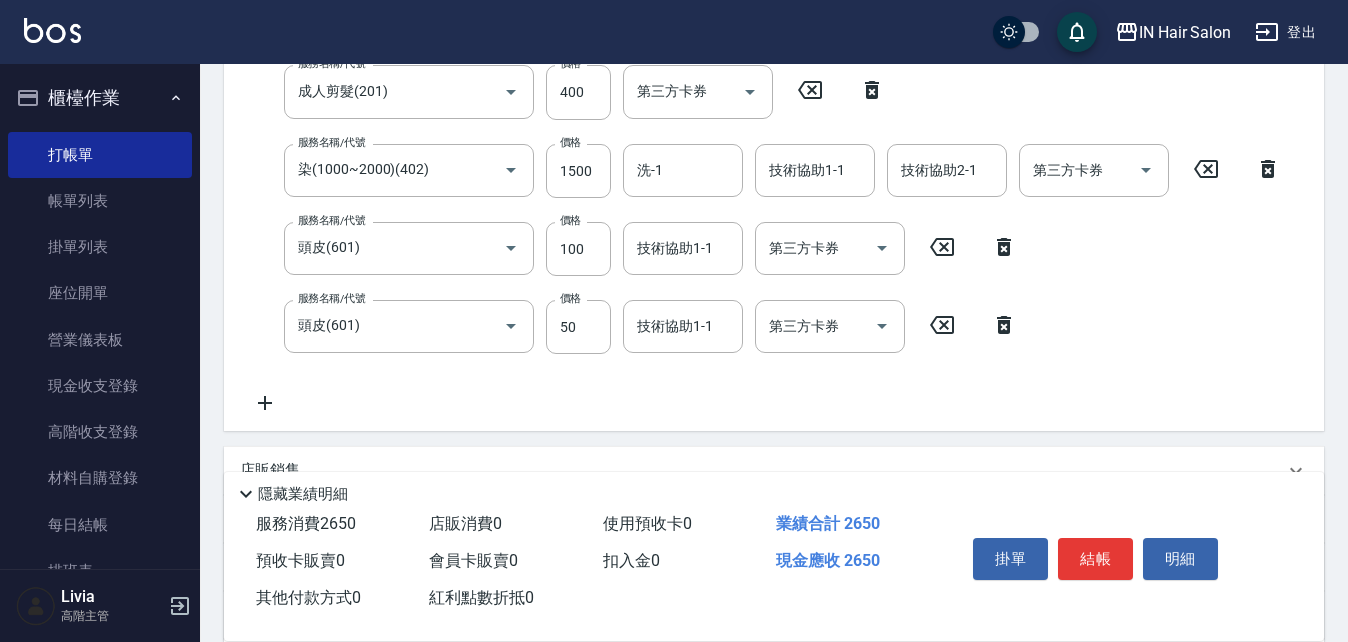 click on "服務名稱/代號 洗髮(101) 服務名稱/代號 價格 300 價格 洗-1 洗-1 第三方卡券 第三方卡券 服務名稱/代號 洗髮(101) 服務名稱/代號 價格 300 價格 洗-1 洗-1 第三方卡券 第三方卡券 服務名稱/代號 成人剪髮(201) 服務名稱/代號 價格 400 價格 第三方卡券 第三方卡券 服務名稱/代號 染(1000~2000)(402) 服務名稱/代號 價格 1500 價格 洗-1 洗-1 技術協助1-1 技術協助1-1 技術協助2-1 技術協助2-1 第三方卡券 第三方卡券 服務名稱/代號 頭皮(601) 服務名稱/代號 價格 100 價格 技術協助1-1 技術協助1-1 第三方卡券 第三方卡券 服務名稱/代號 頭皮(601) 服務名稱/代號 價格 50 價格 技術協助1-1 技術協助1-1 第三方卡券 第三方卡券" at bounding box center (766, 162) 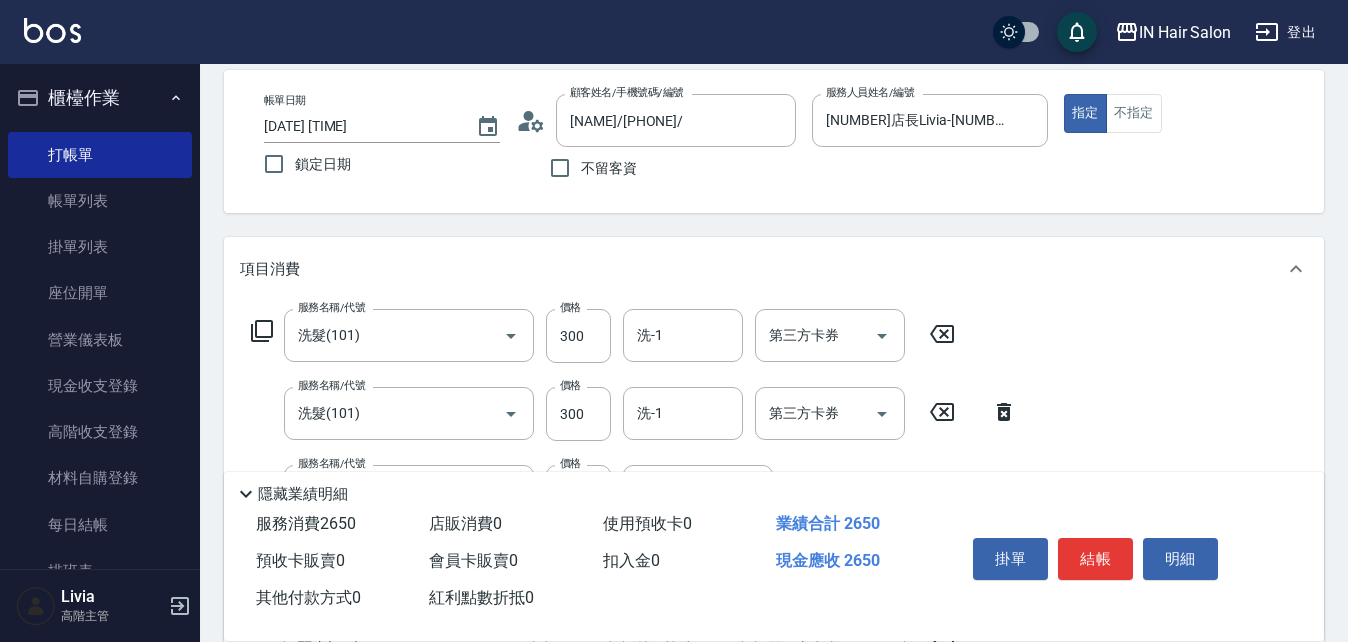 scroll, scrollTop: 0, scrollLeft: 0, axis: both 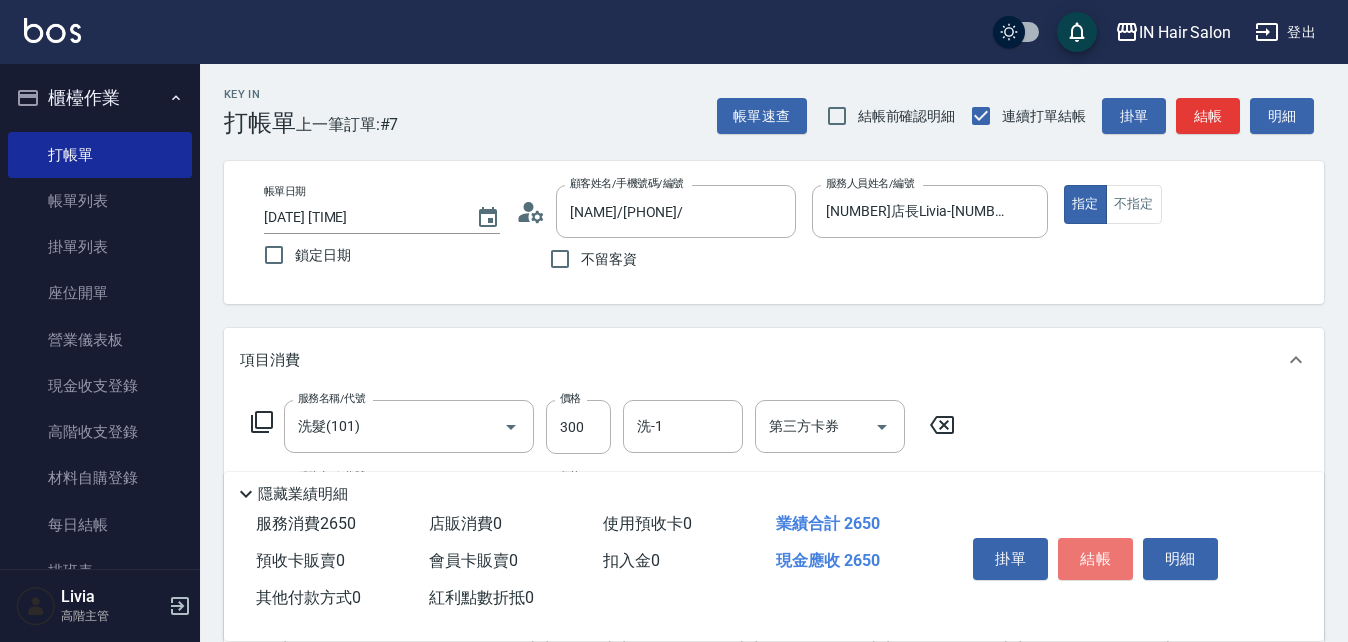 click on "結帳" at bounding box center [1095, 559] 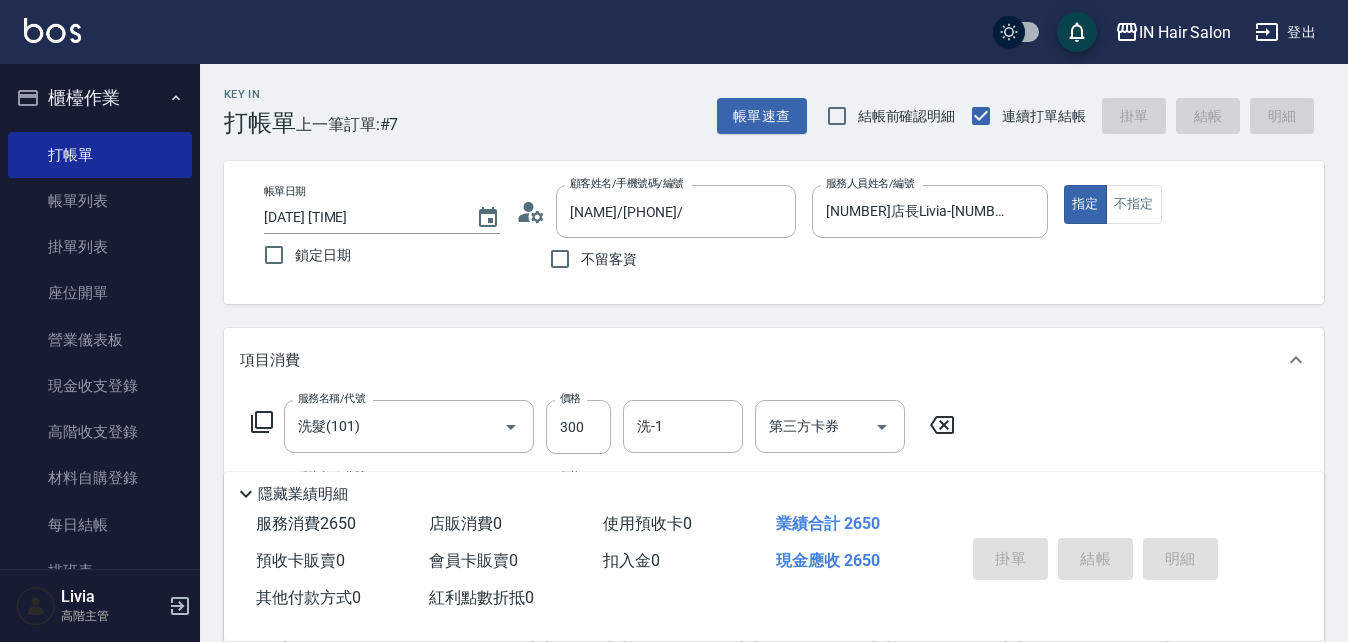 type on "[DATE] [TIME]" 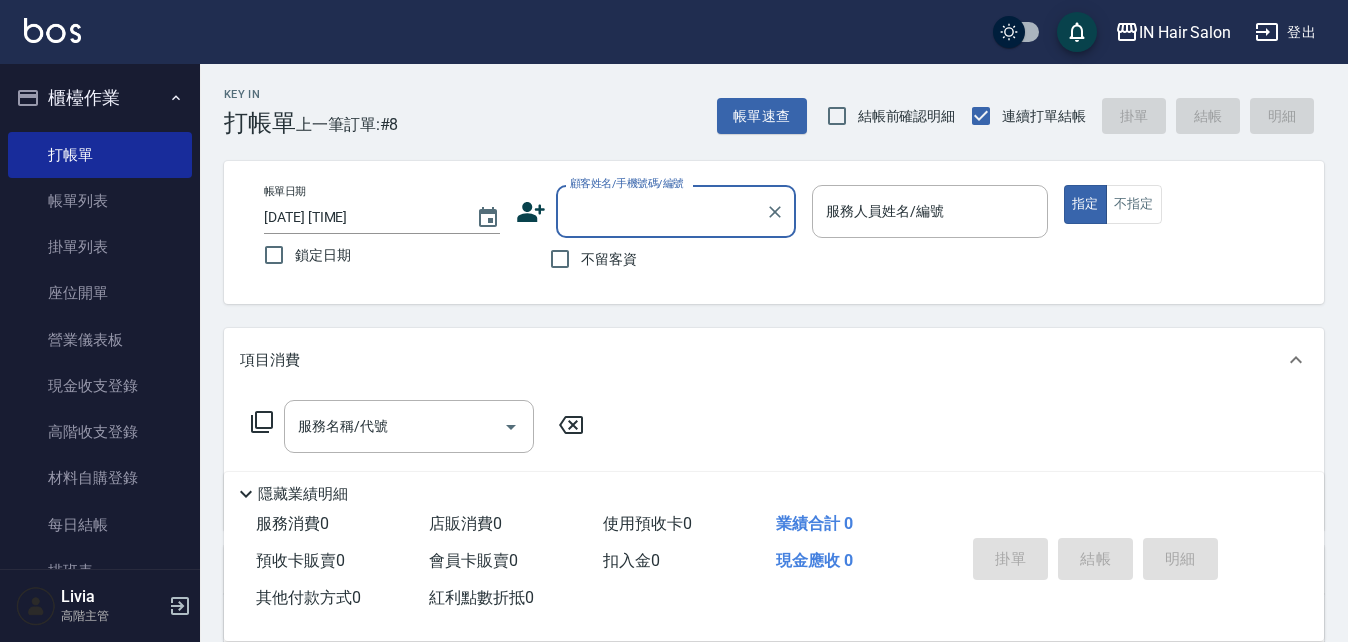 click on "顧客姓名/手機號碼/編號" at bounding box center (661, 211) 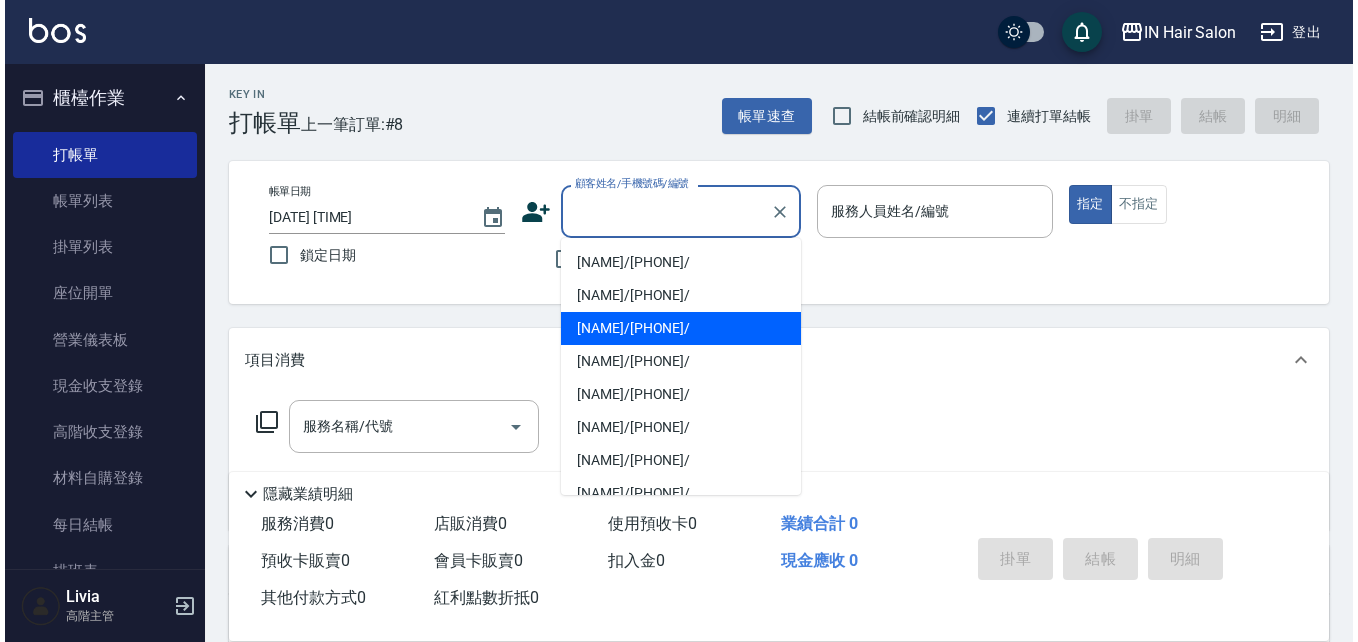 scroll, scrollTop: 100, scrollLeft: 0, axis: vertical 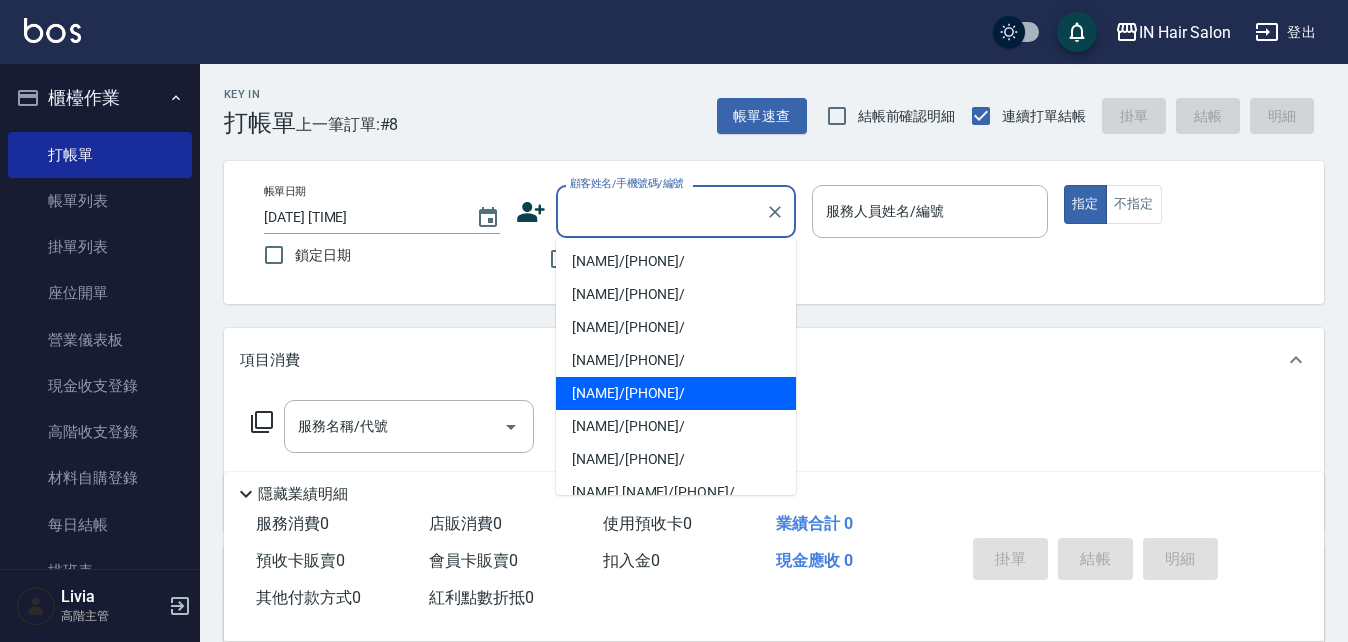click on "[NAME]/[PHONE]/" at bounding box center [676, 393] 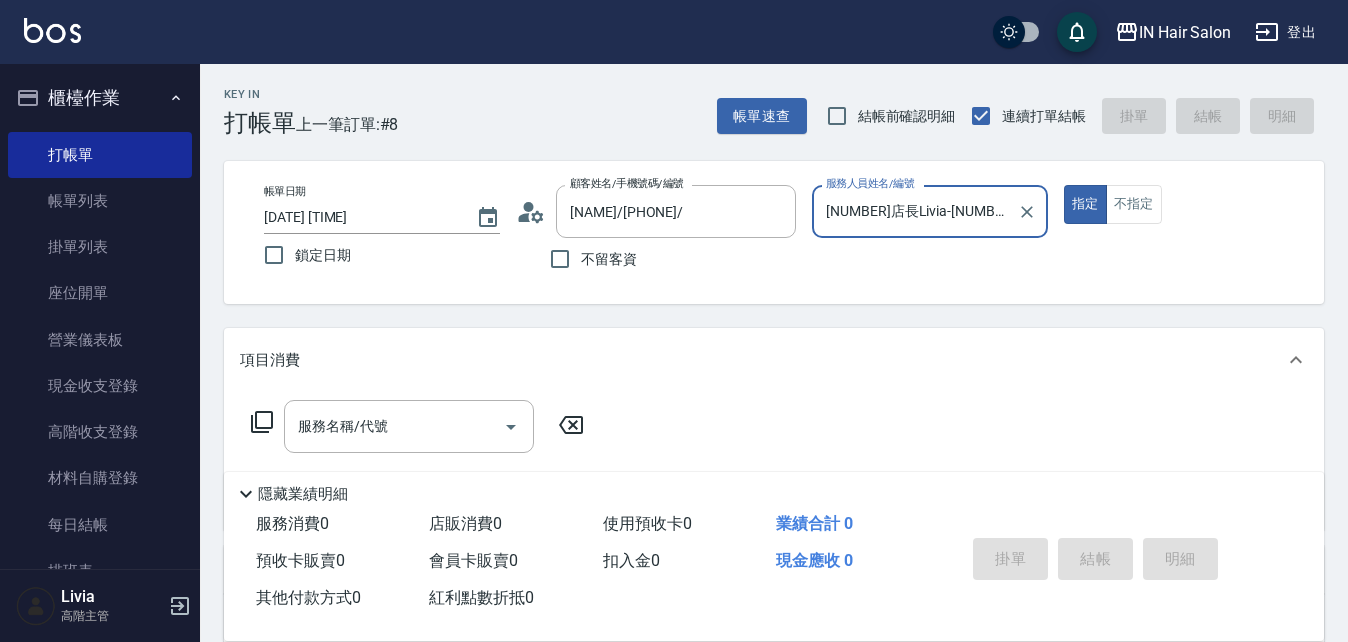 click on "[NUMBER]店長Livia-[NUMBER]" at bounding box center [915, 211] 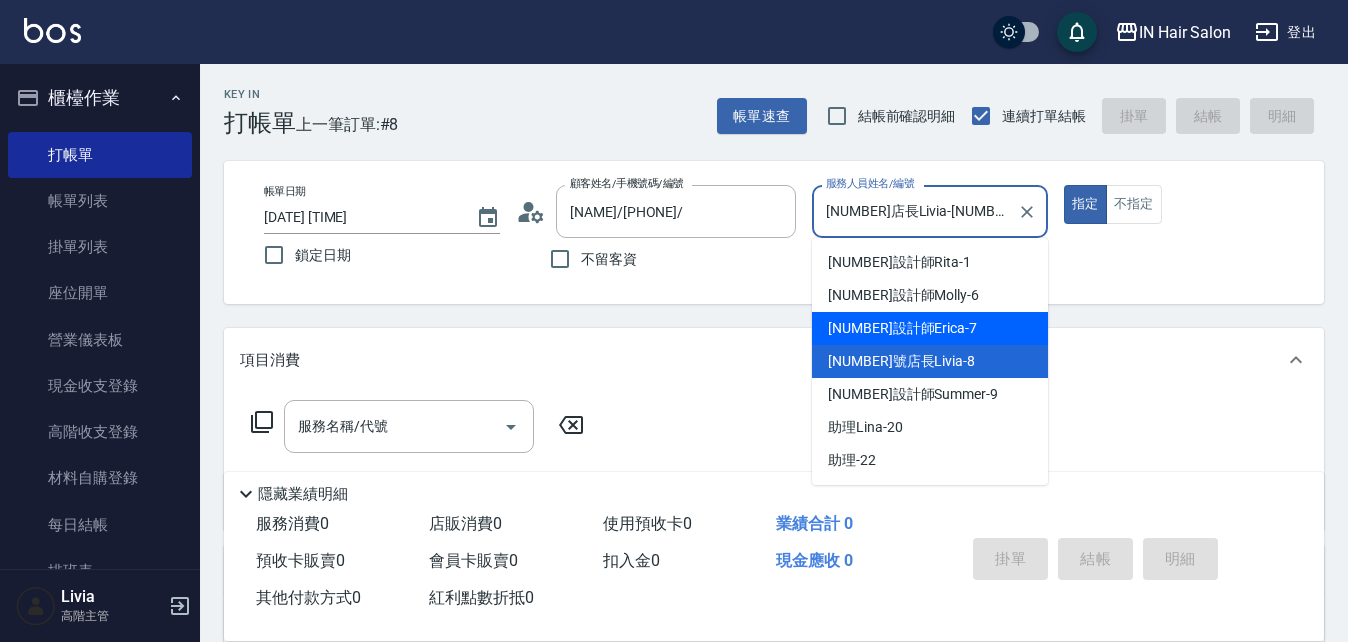 click on "[NUMBER]設計師Erica -[NUMBER]" at bounding box center [902, 328] 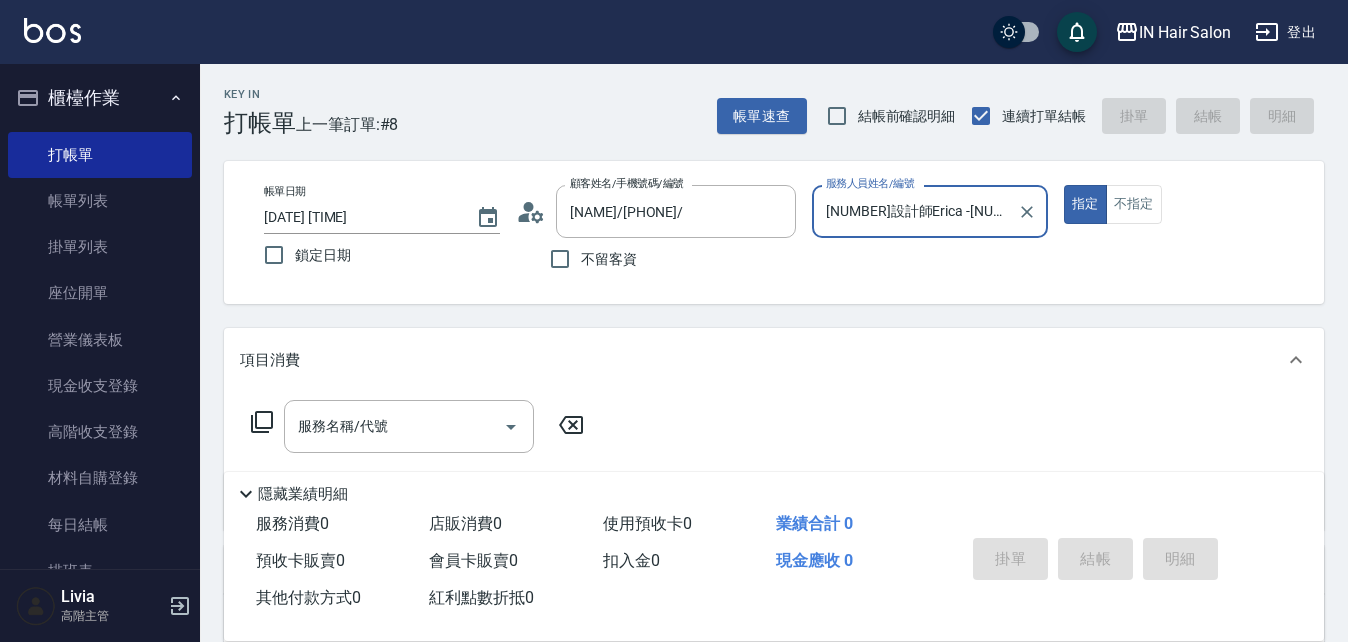 click 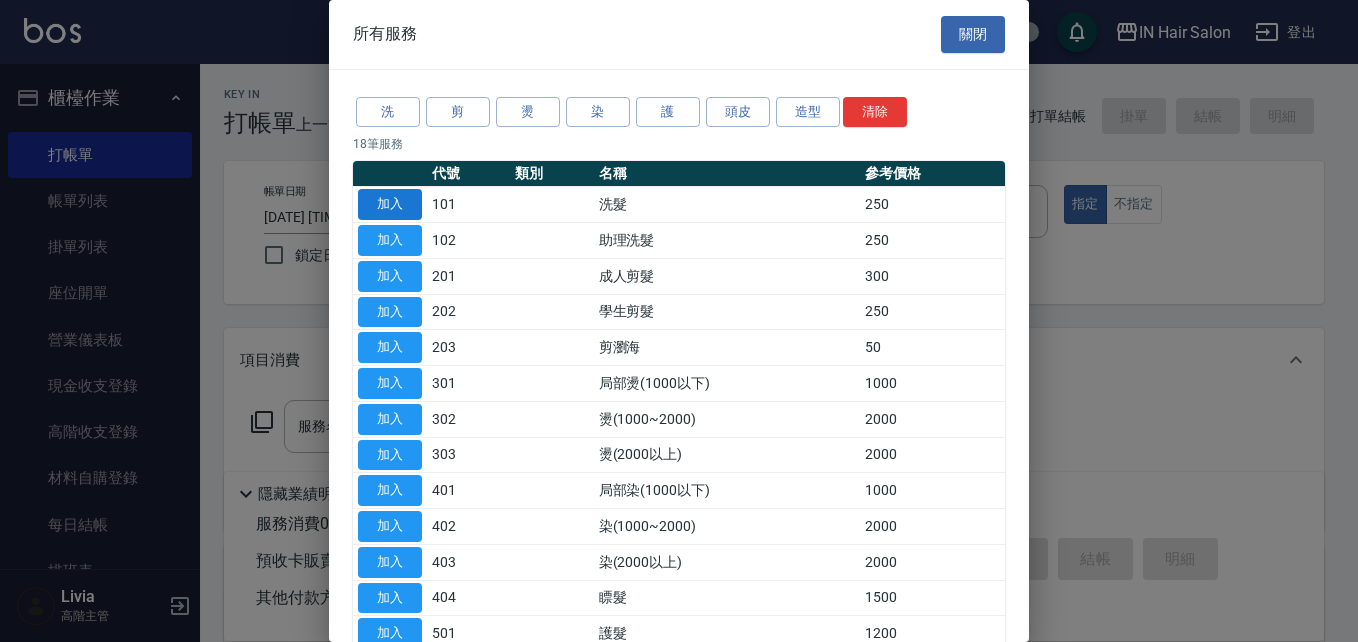 click on "加入" at bounding box center [390, 204] 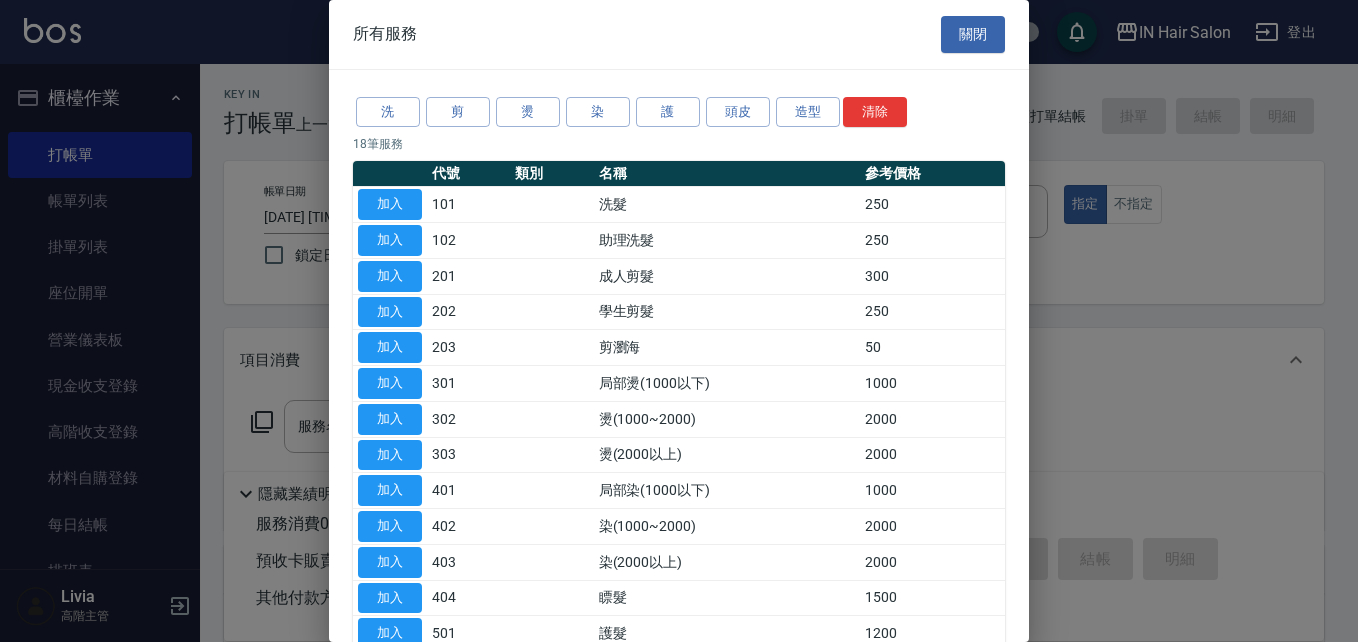 type on "洗髮(101)" 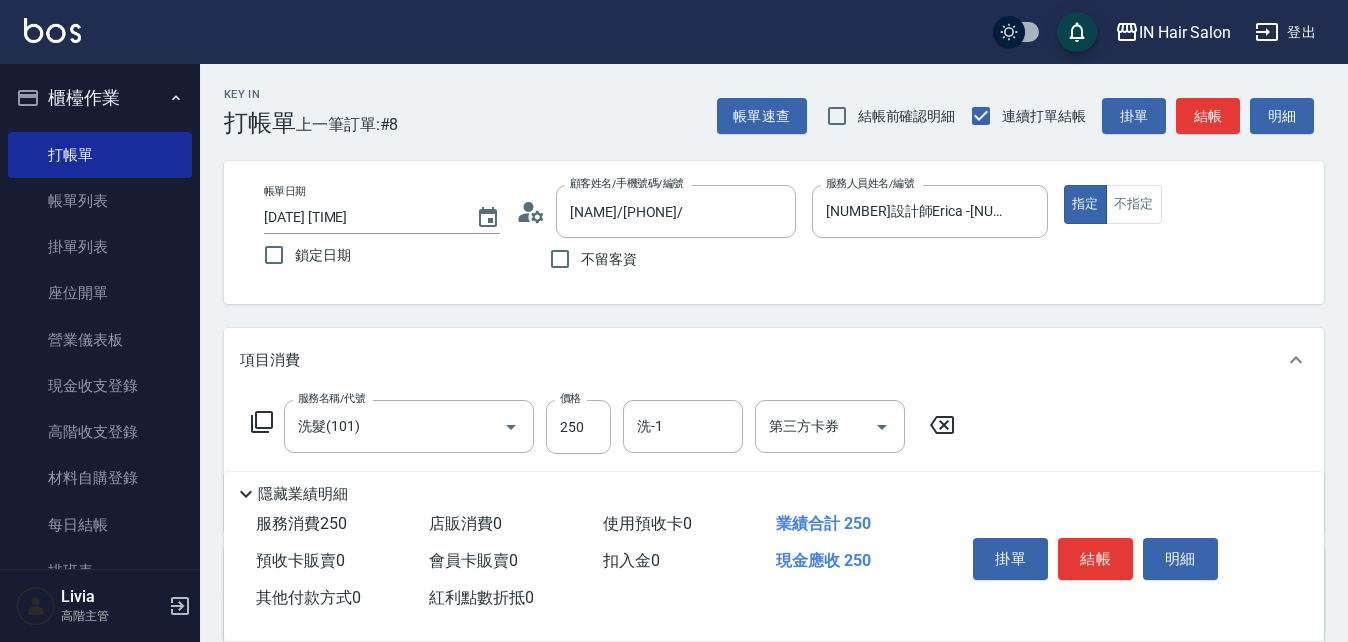 click 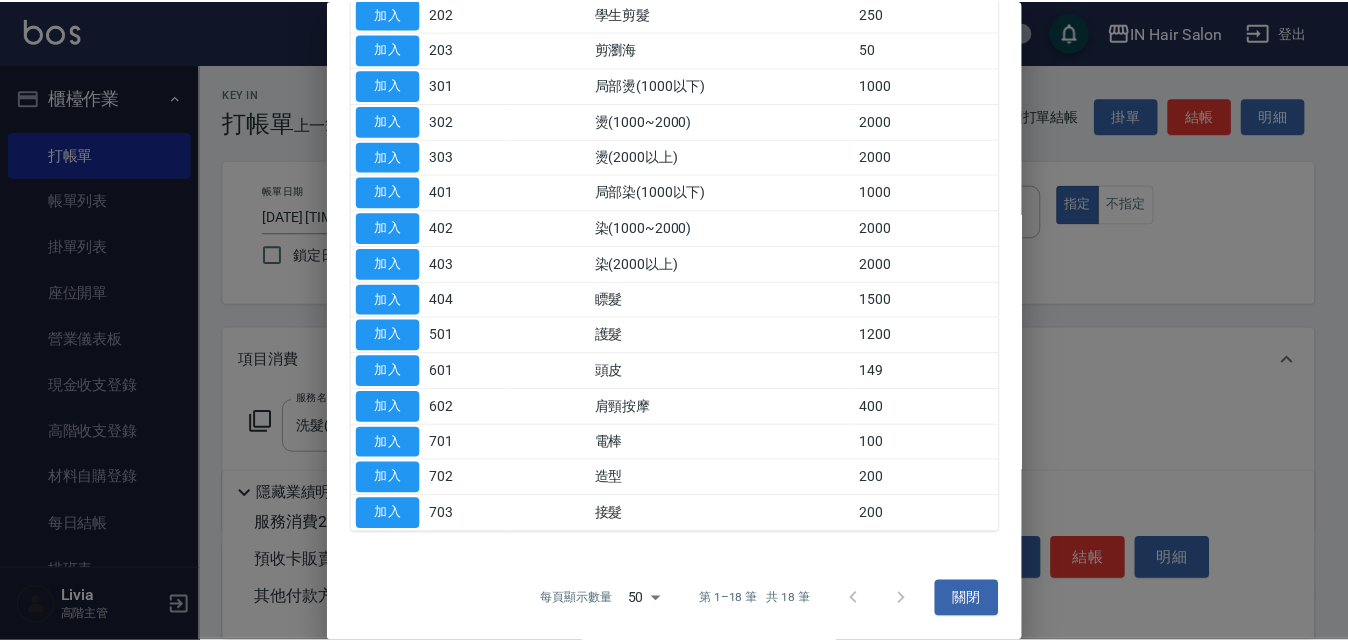 scroll, scrollTop: 299, scrollLeft: 0, axis: vertical 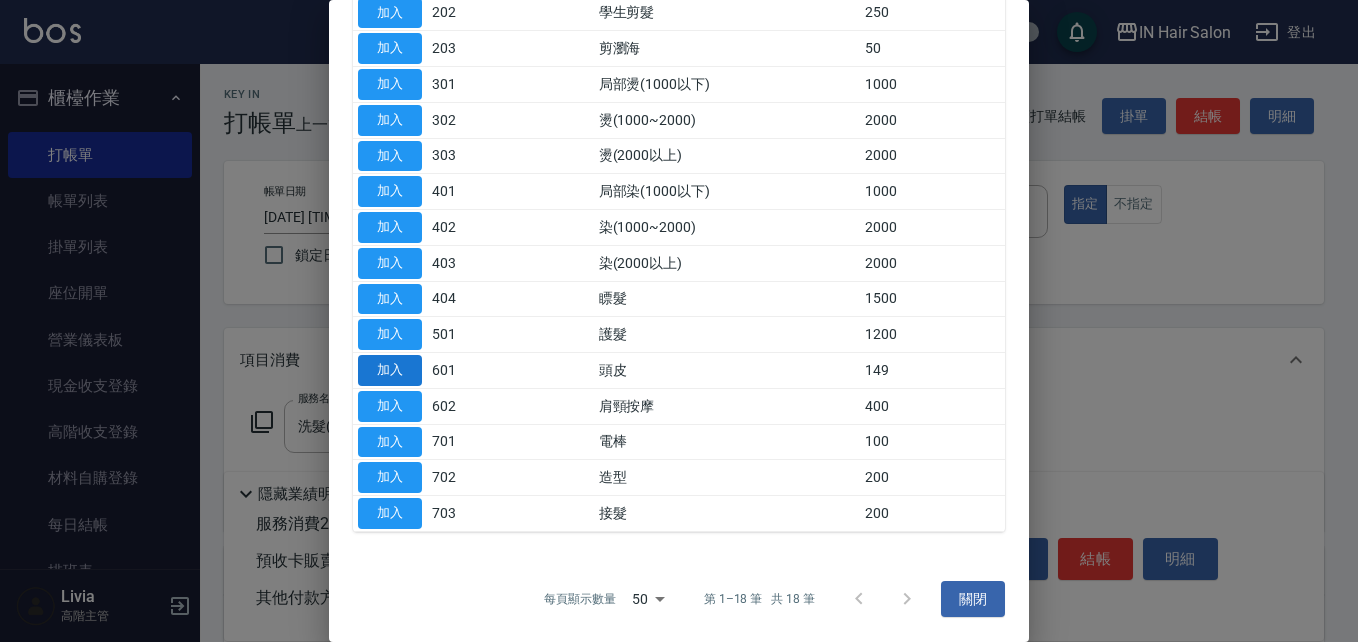 click on "加入" at bounding box center (390, 370) 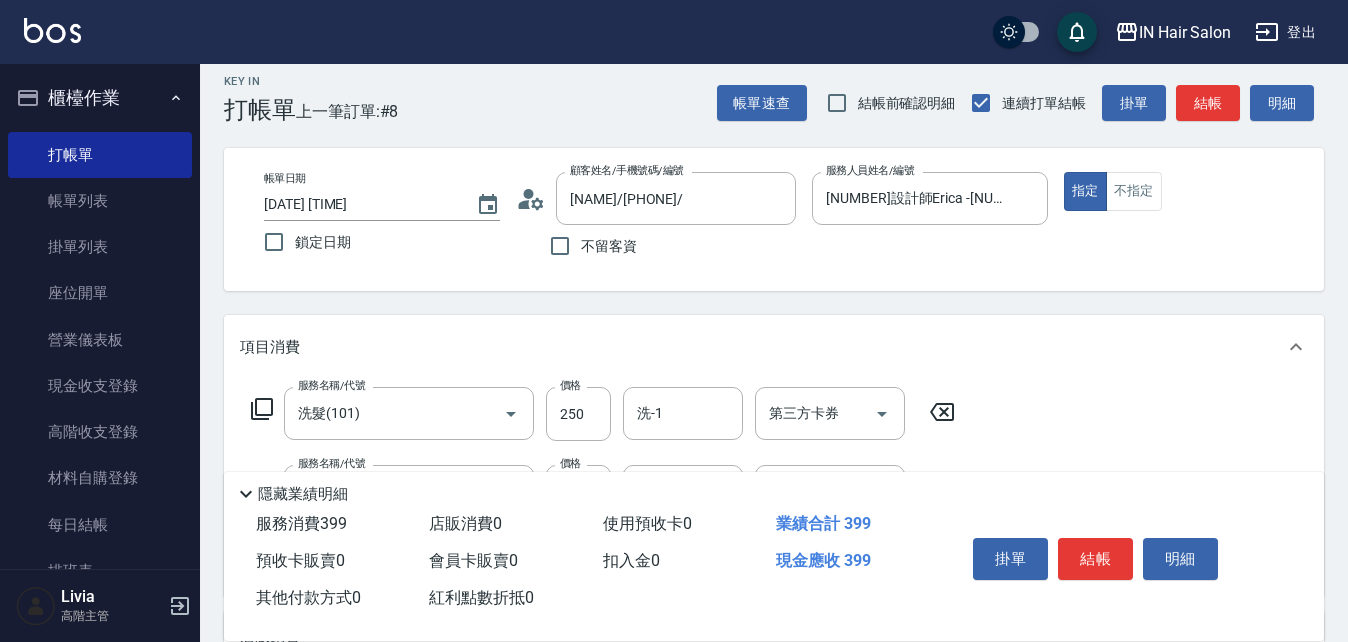 scroll, scrollTop: 200, scrollLeft: 0, axis: vertical 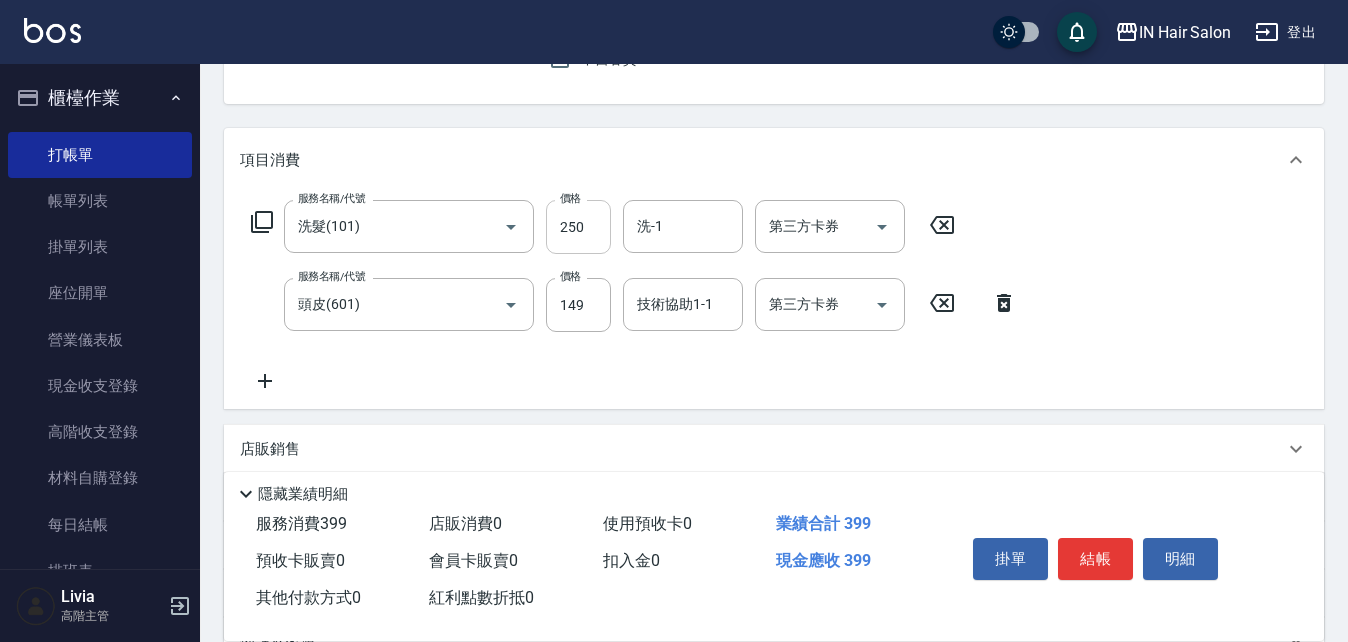 click on "250" at bounding box center [578, 227] 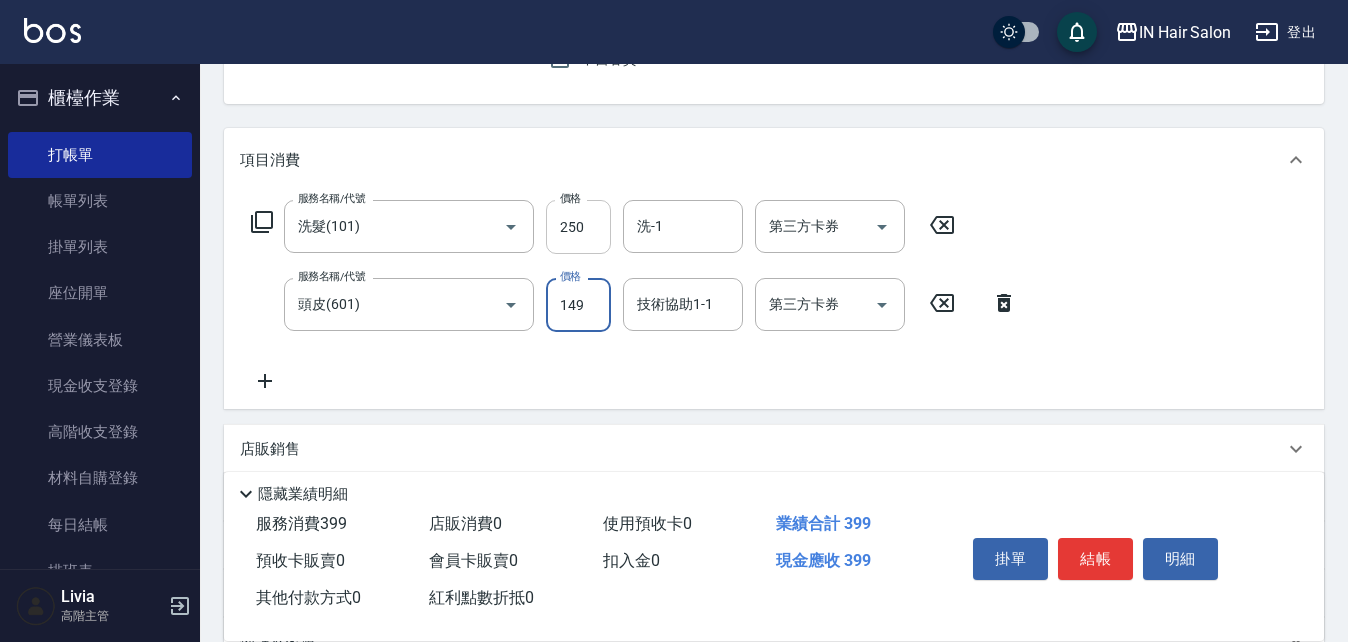 click on "250" at bounding box center (578, 227) 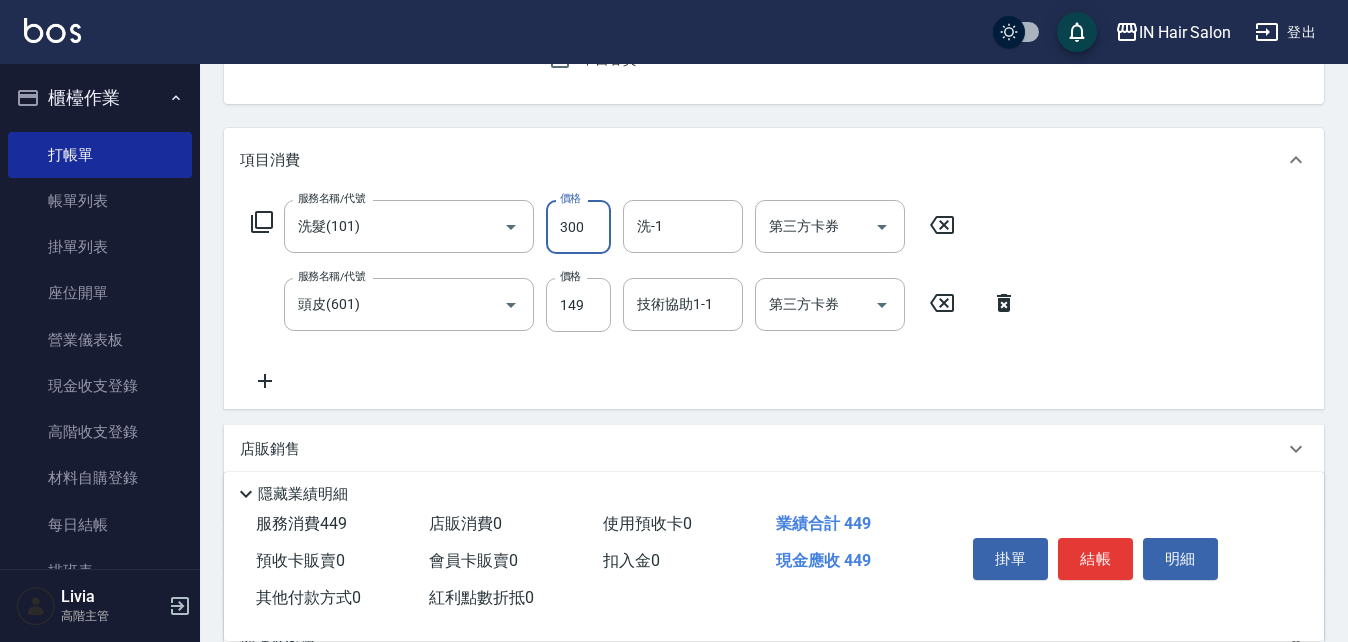 type on "300" 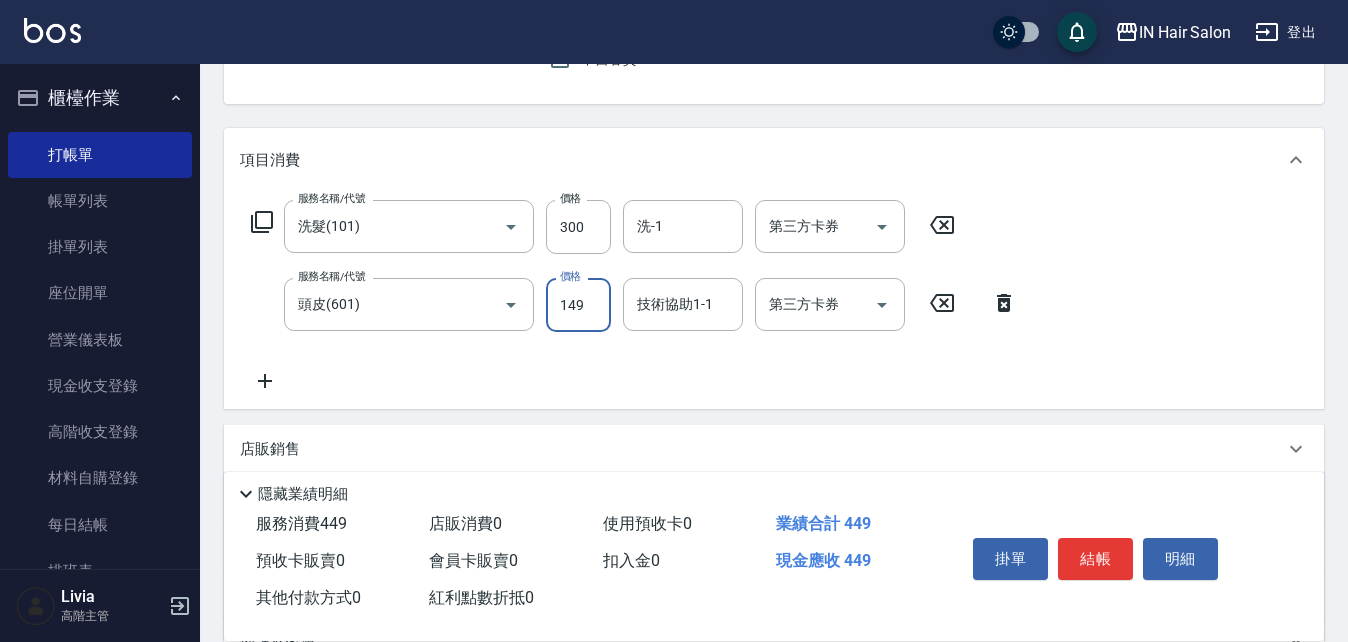 click on "149" at bounding box center (578, 305) 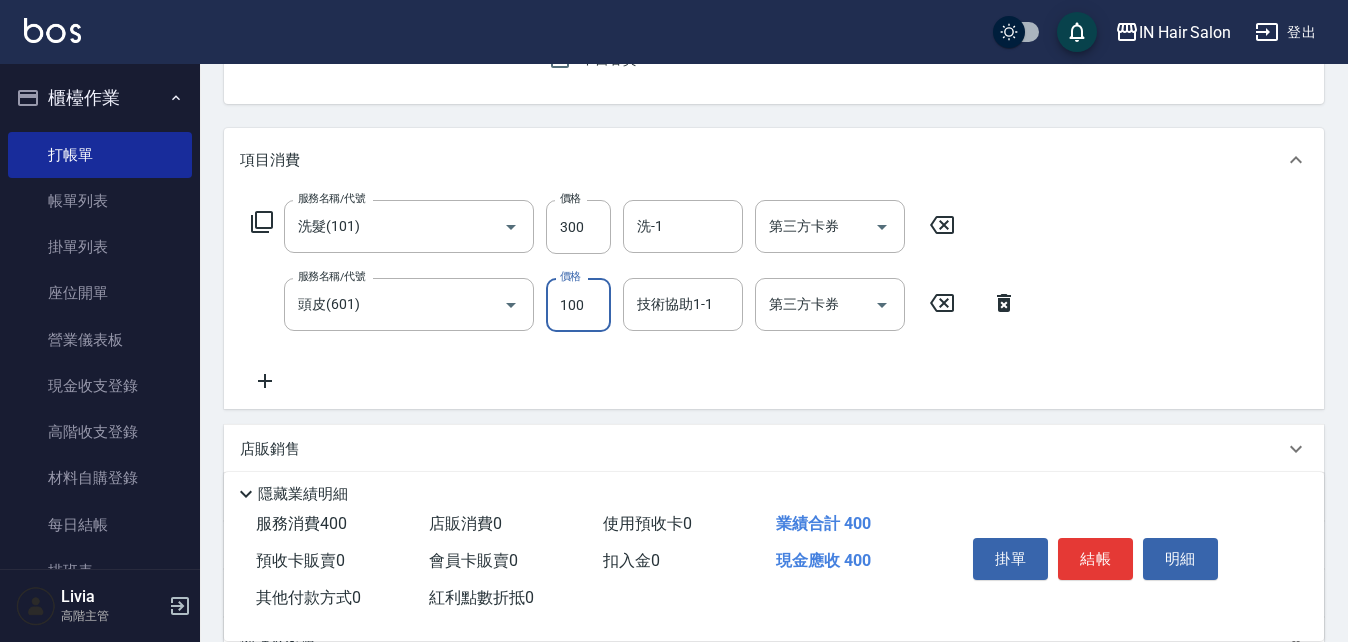 type on "100" 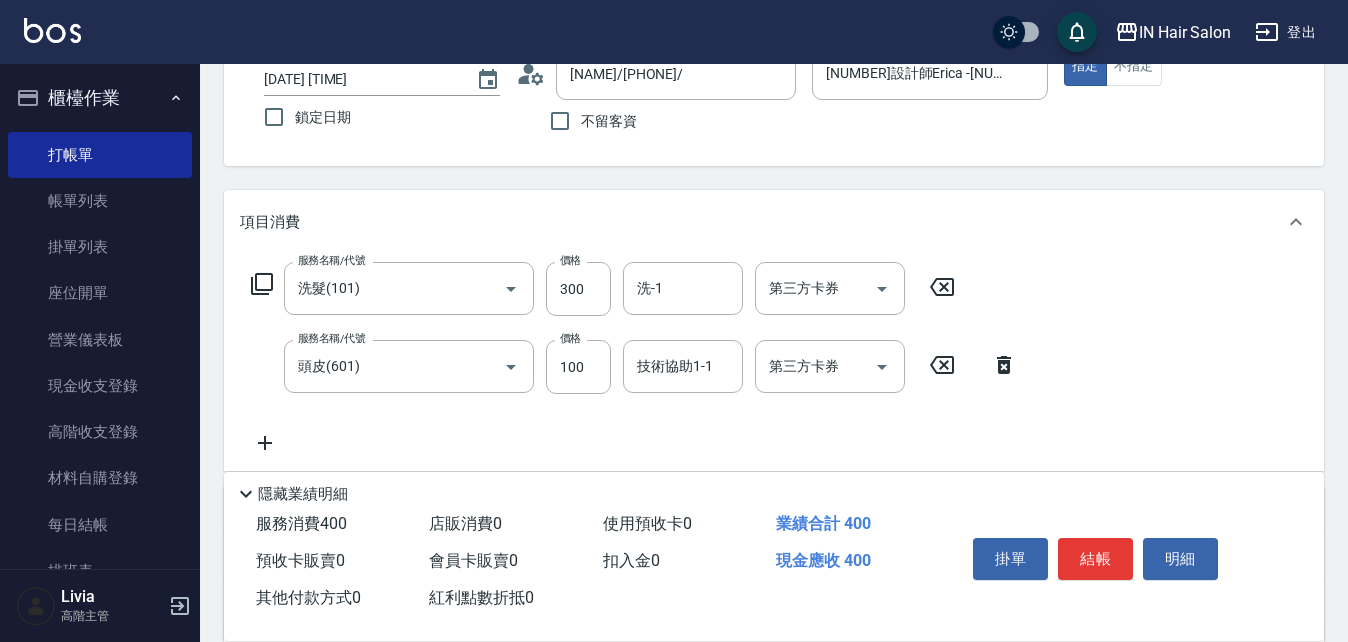 scroll, scrollTop: 0, scrollLeft: 0, axis: both 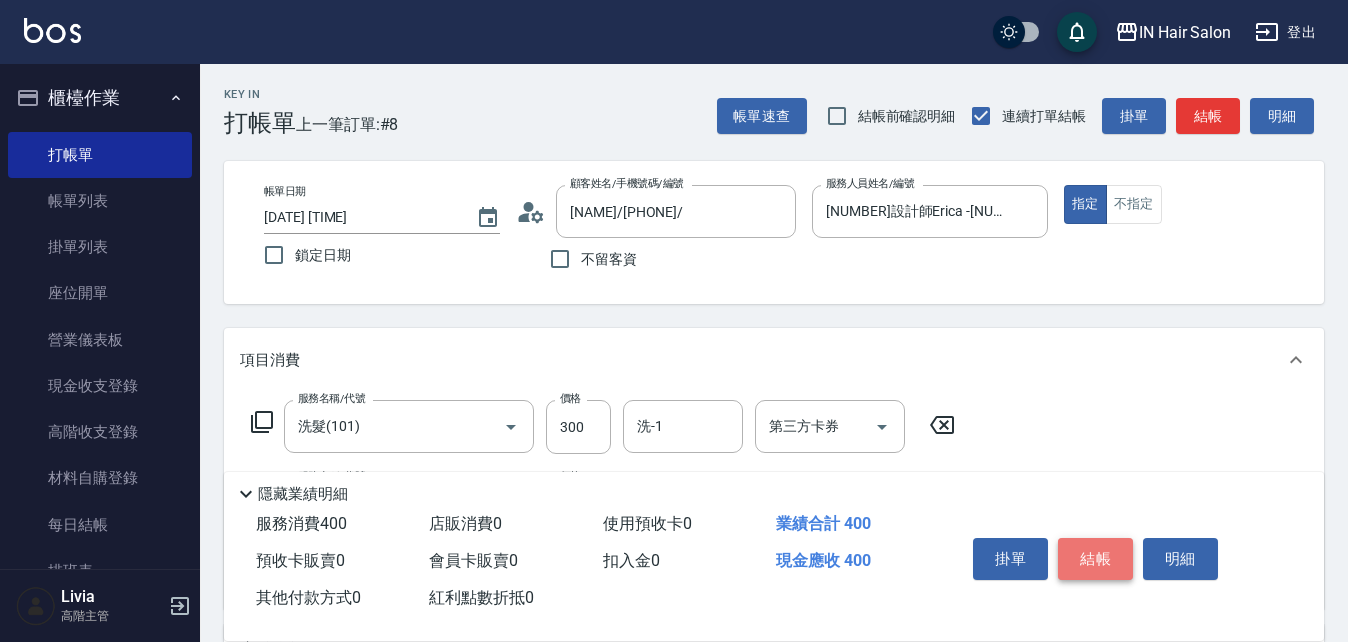 click on "結帳" at bounding box center [1095, 559] 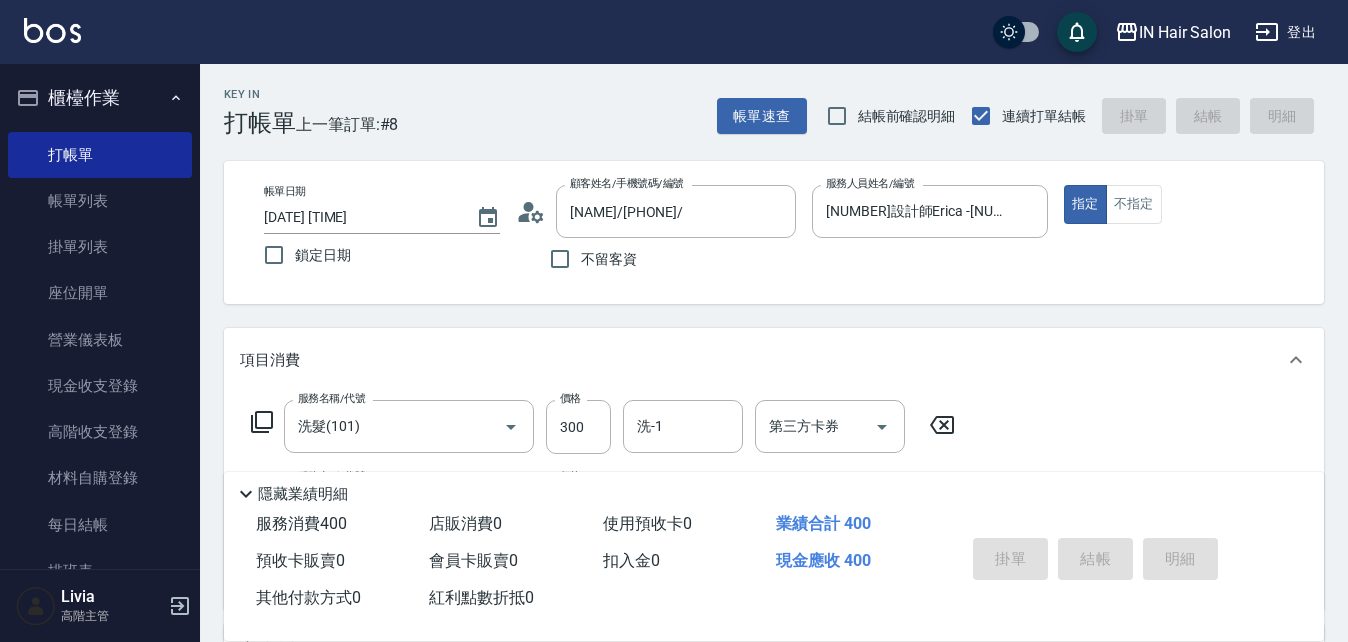 type 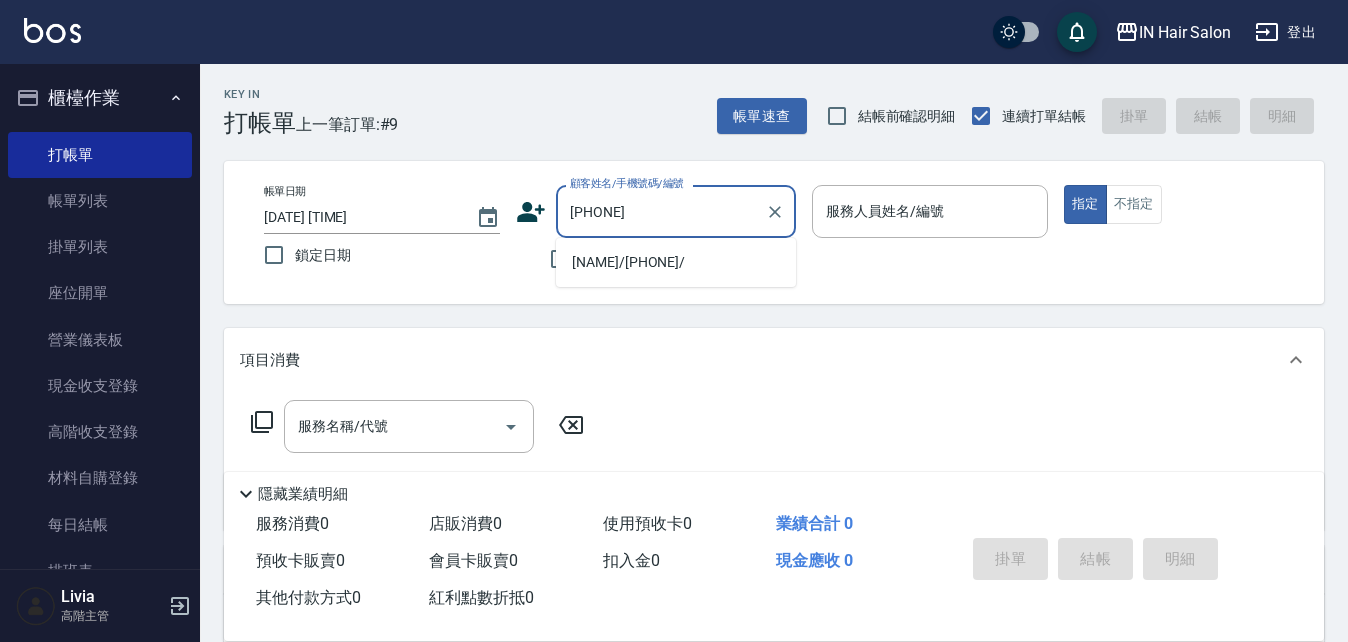 click on "[NAME]/[PHONE]/" at bounding box center [676, 262] 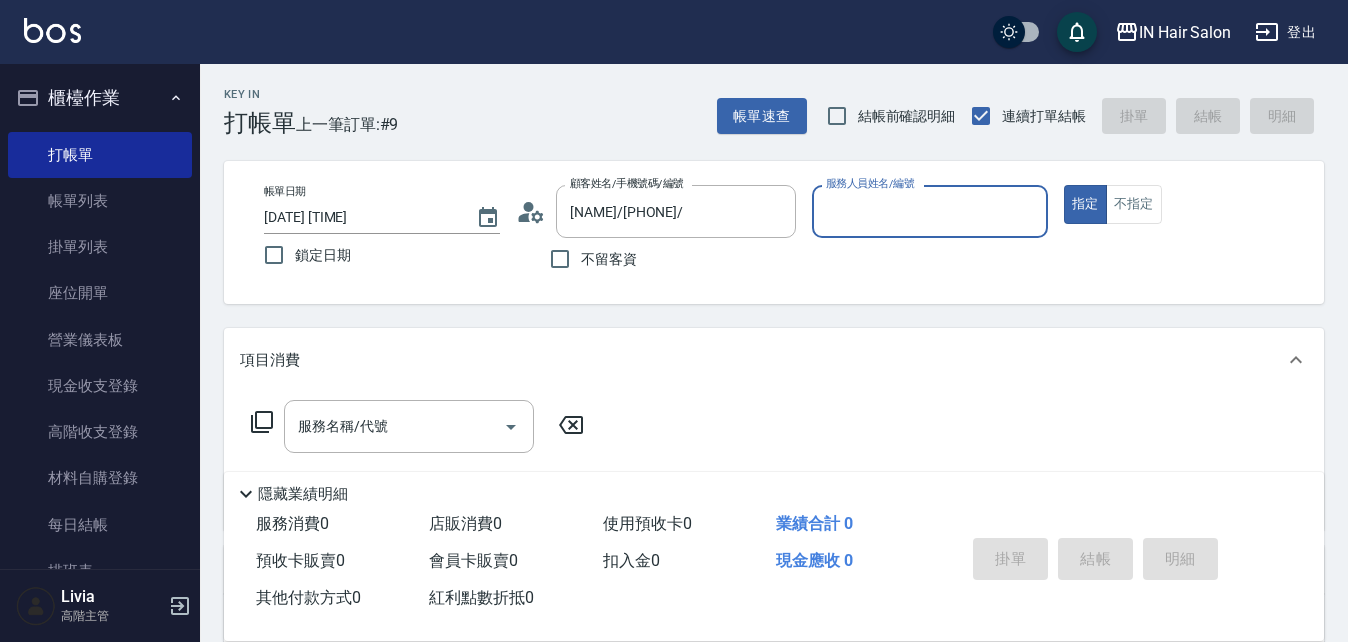 type on "[NUMBER]店長Livia-[NUMBER]" 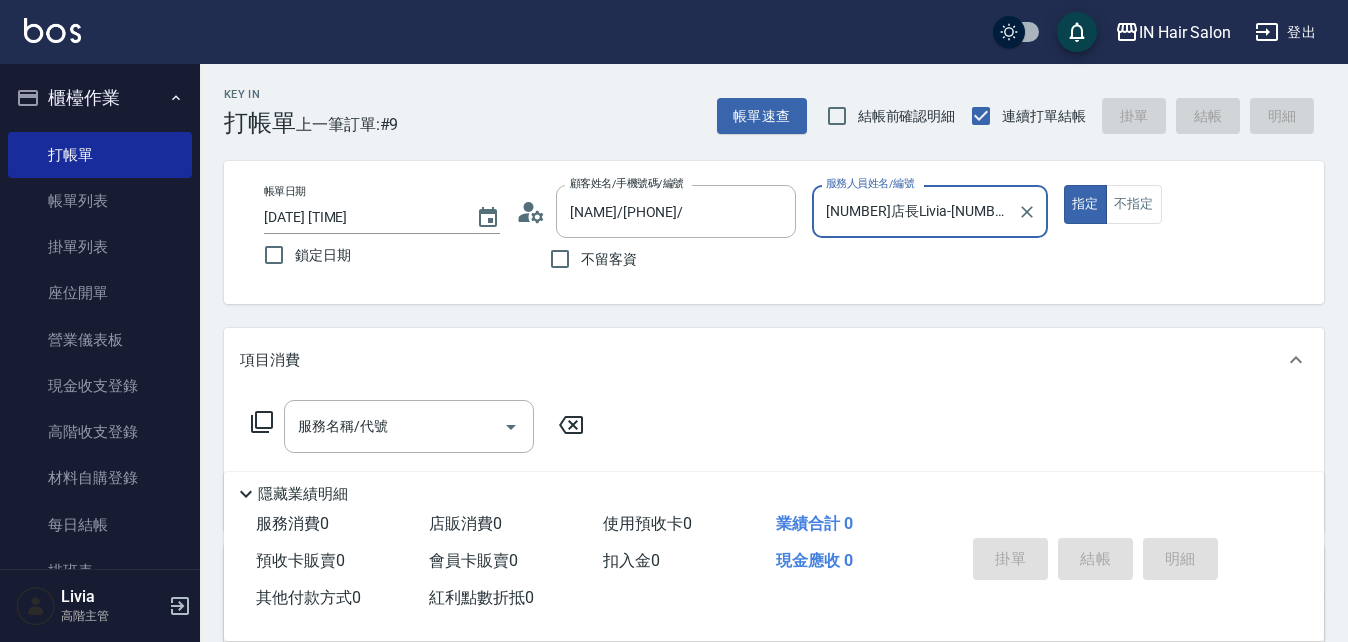 click 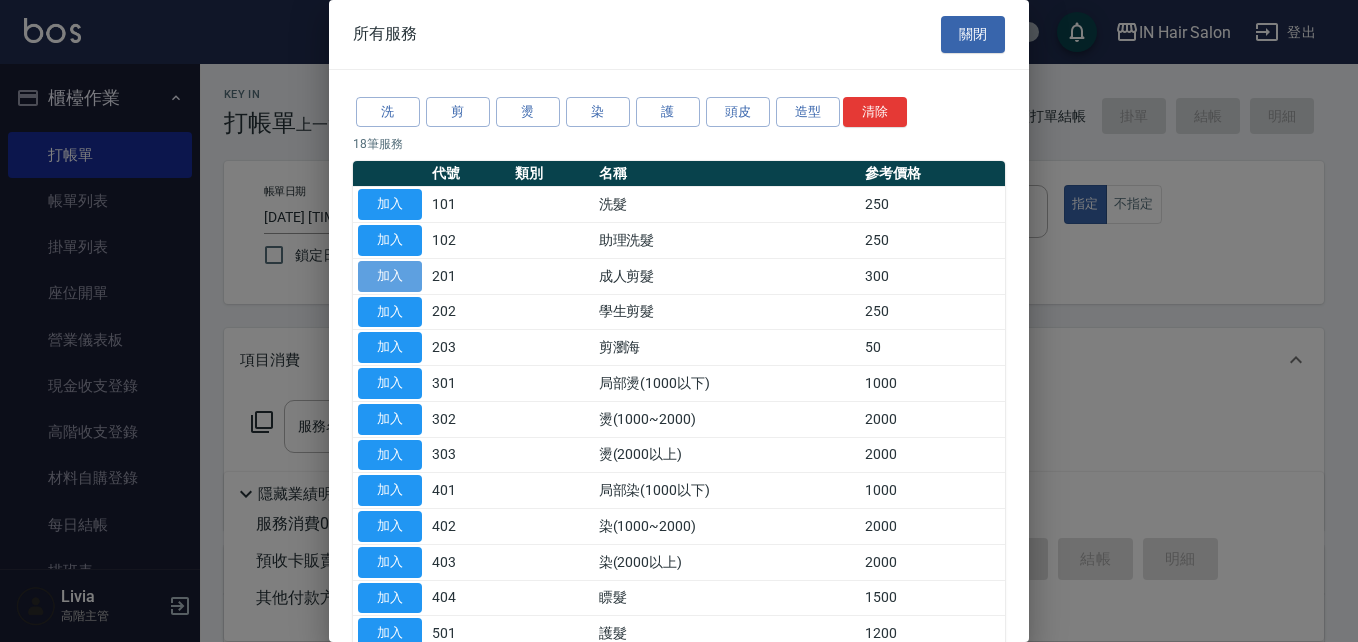 click on "加入" at bounding box center [390, 276] 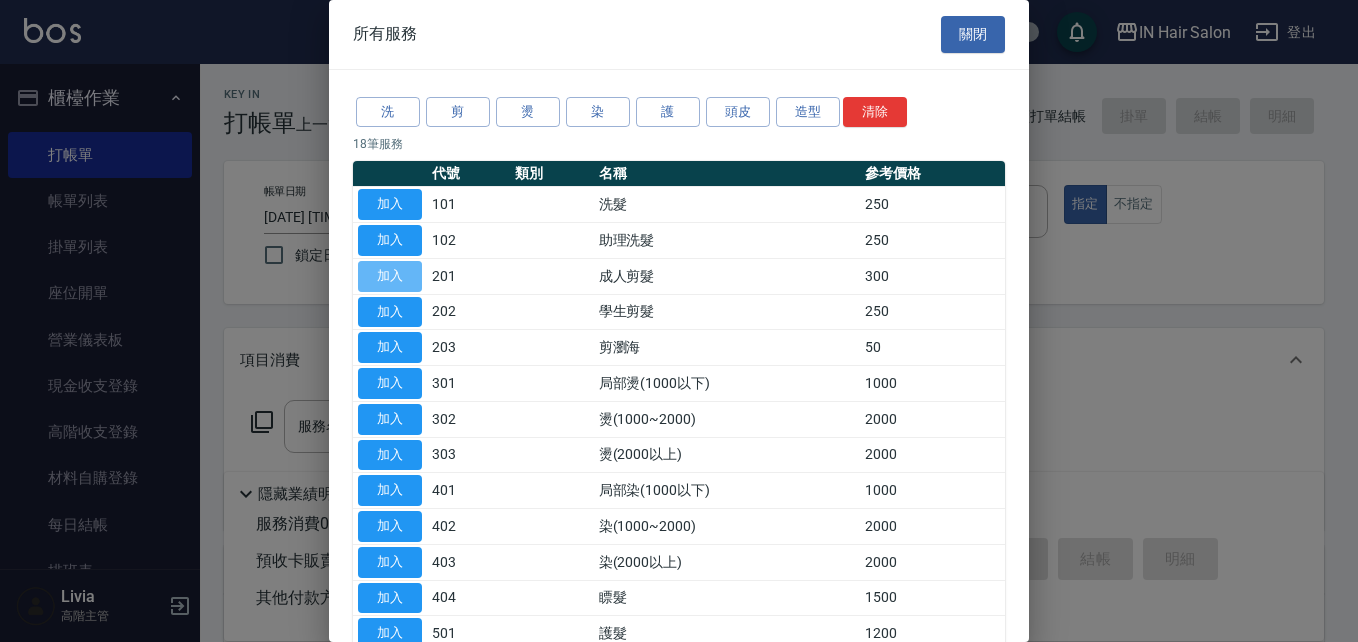 type on "成人剪髮(201)" 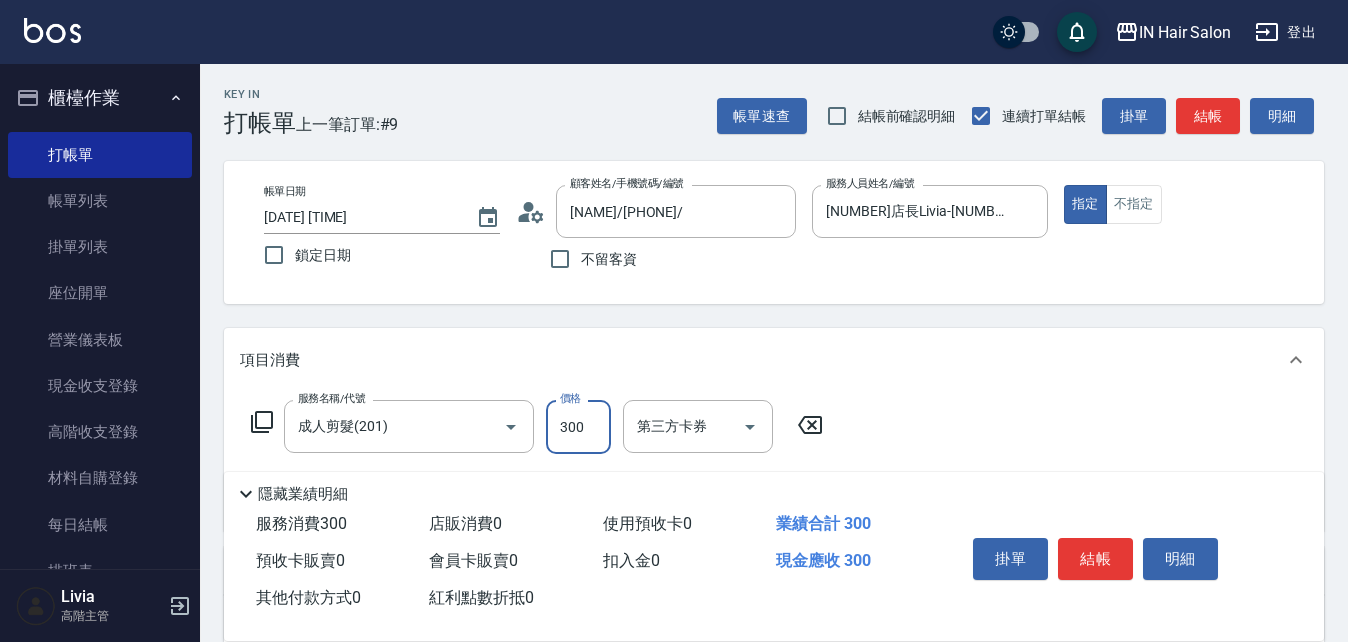 click on "300" at bounding box center [578, 427] 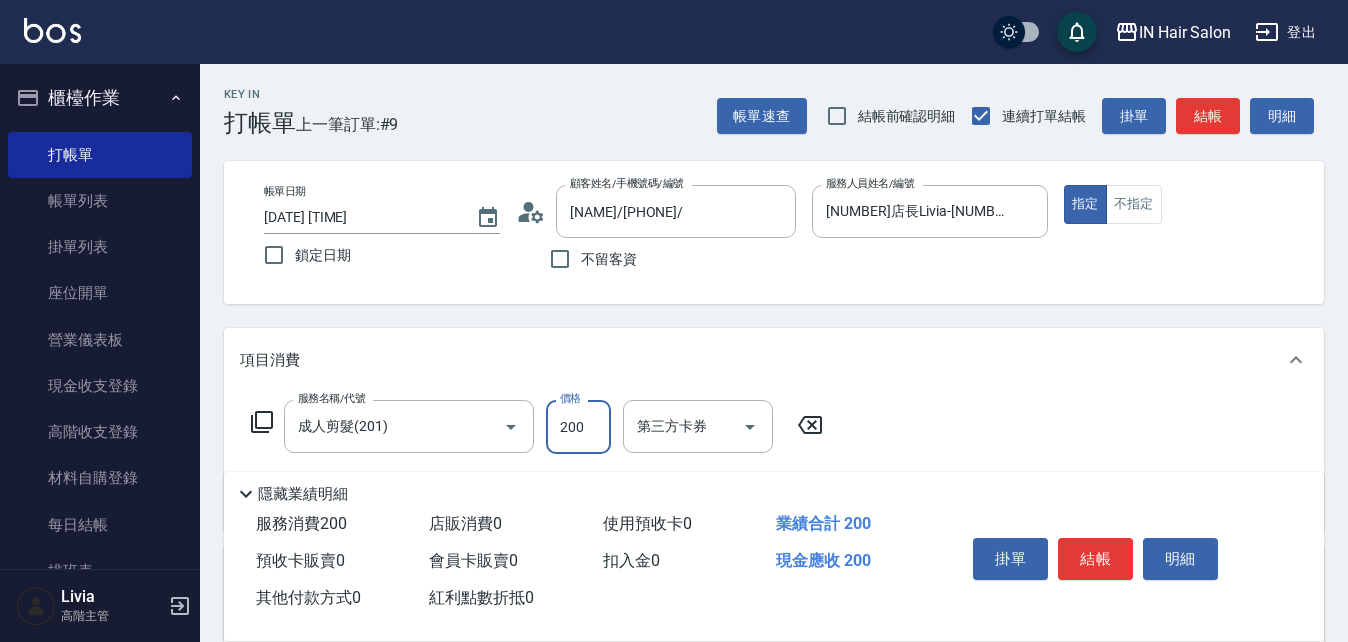type on "200" 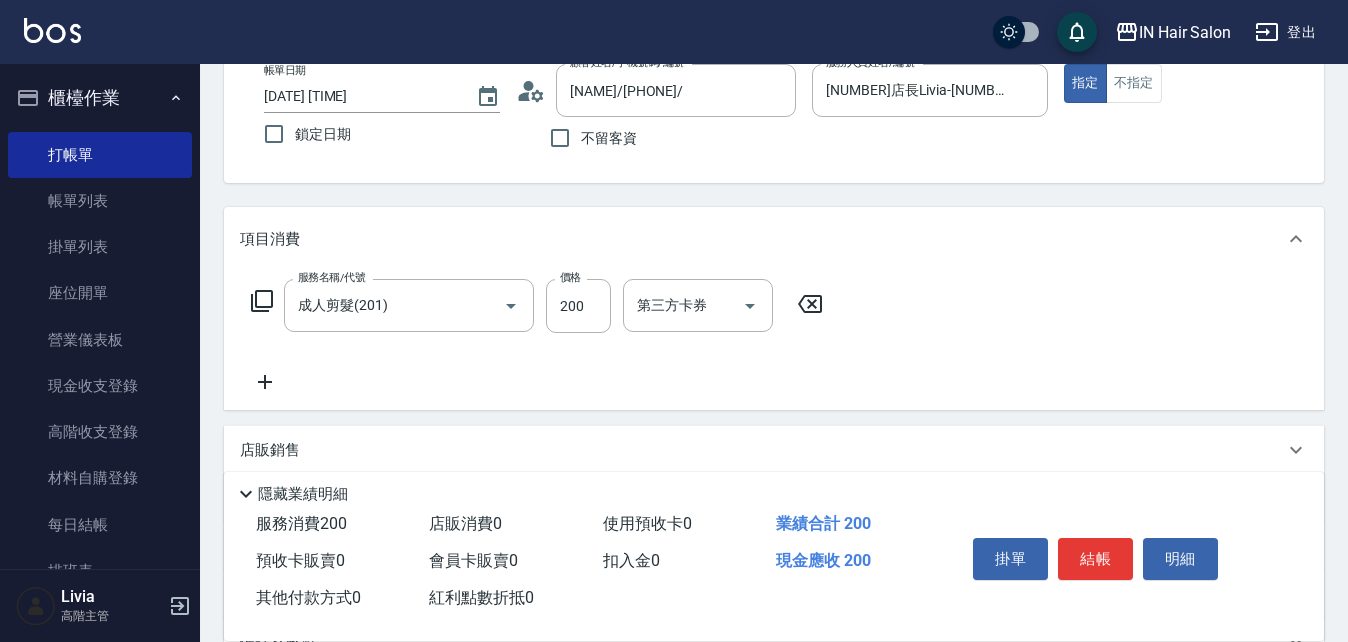 scroll, scrollTop: 337, scrollLeft: 0, axis: vertical 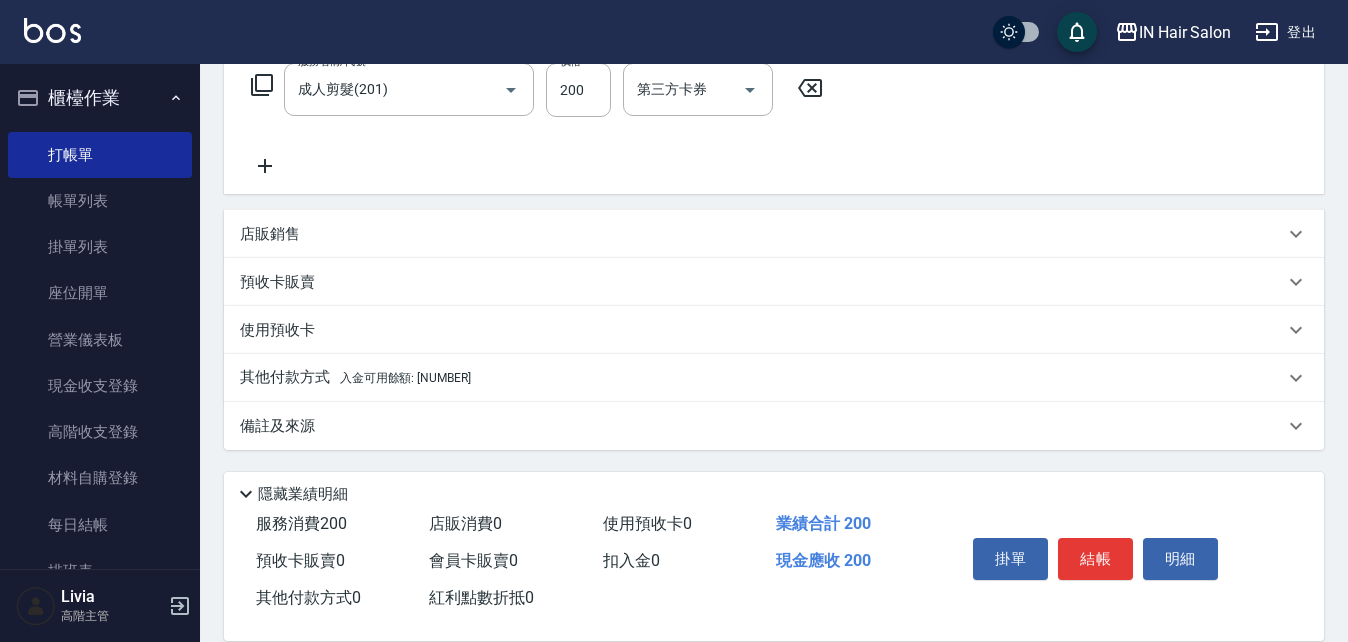 click on "其他付款方式 入金可用餘額: [NUMBER]" at bounding box center (355, 378) 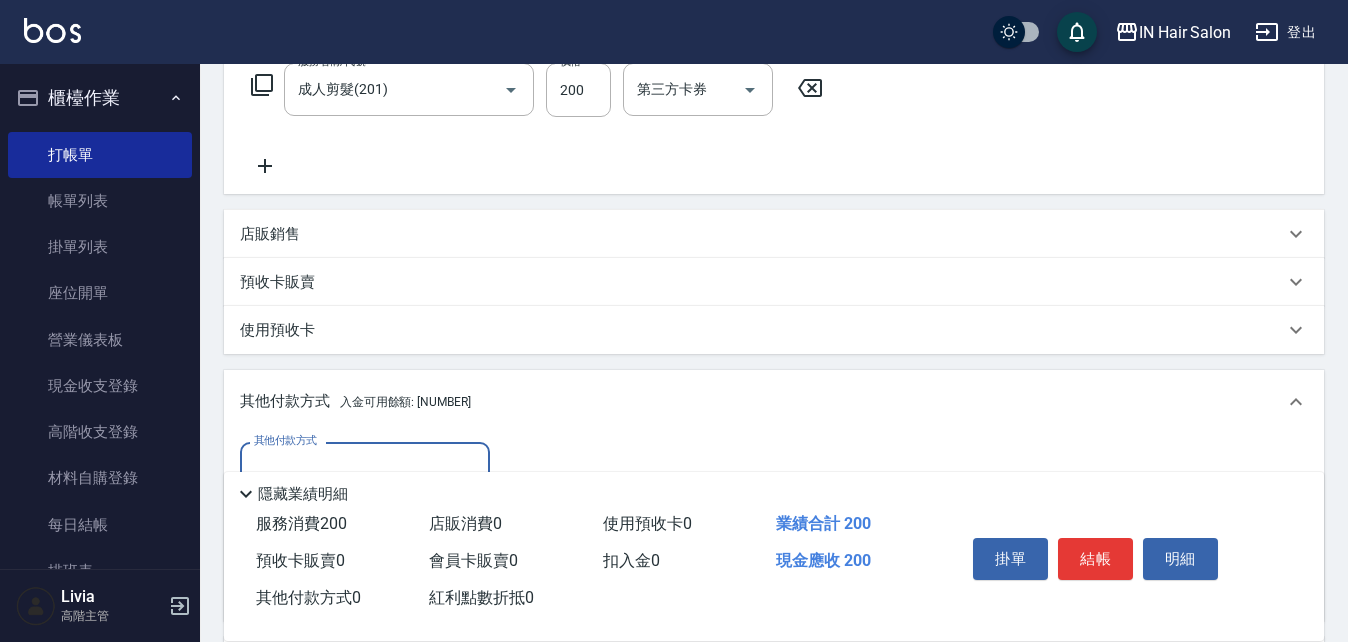 scroll, scrollTop: 1, scrollLeft: 0, axis: vertical 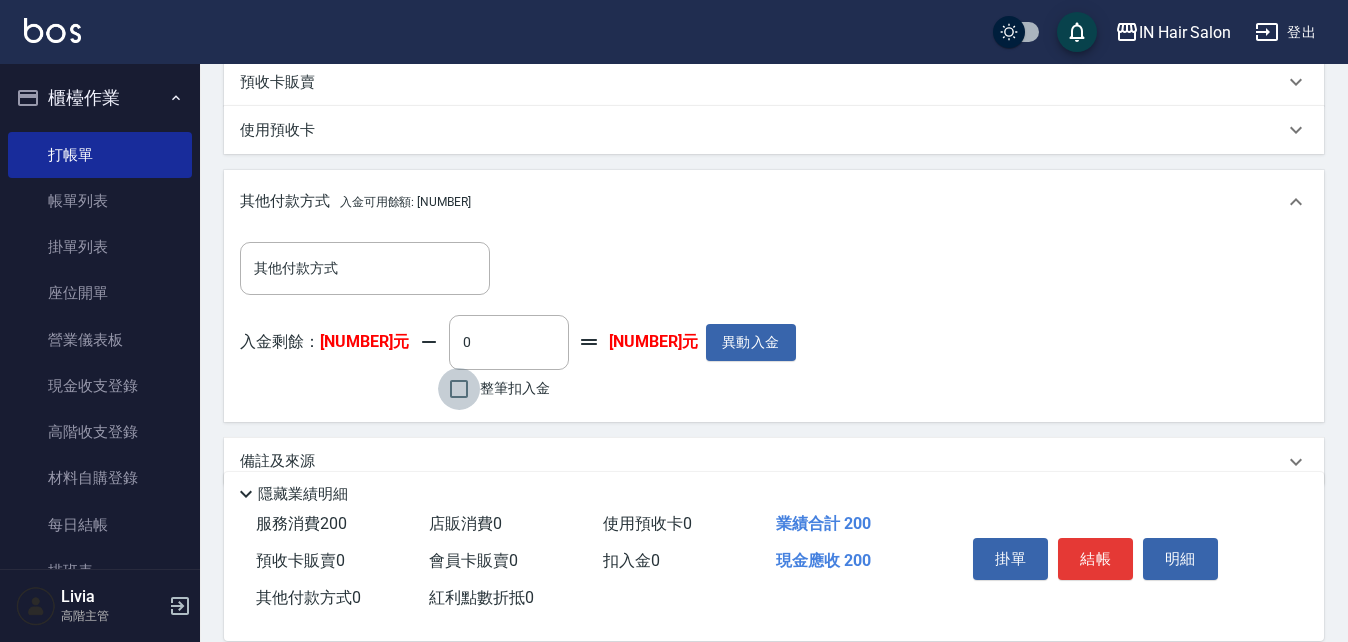 click on "整筆扣入金" at bounding box center (459, 389) 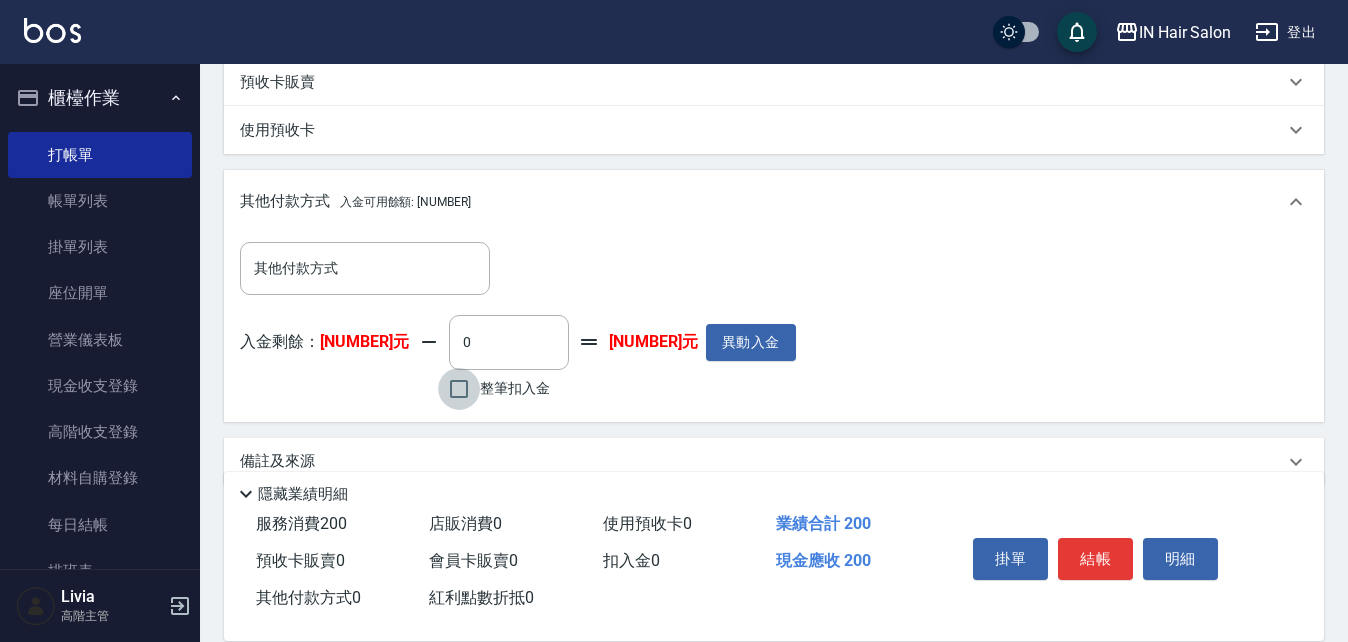 type on "200" 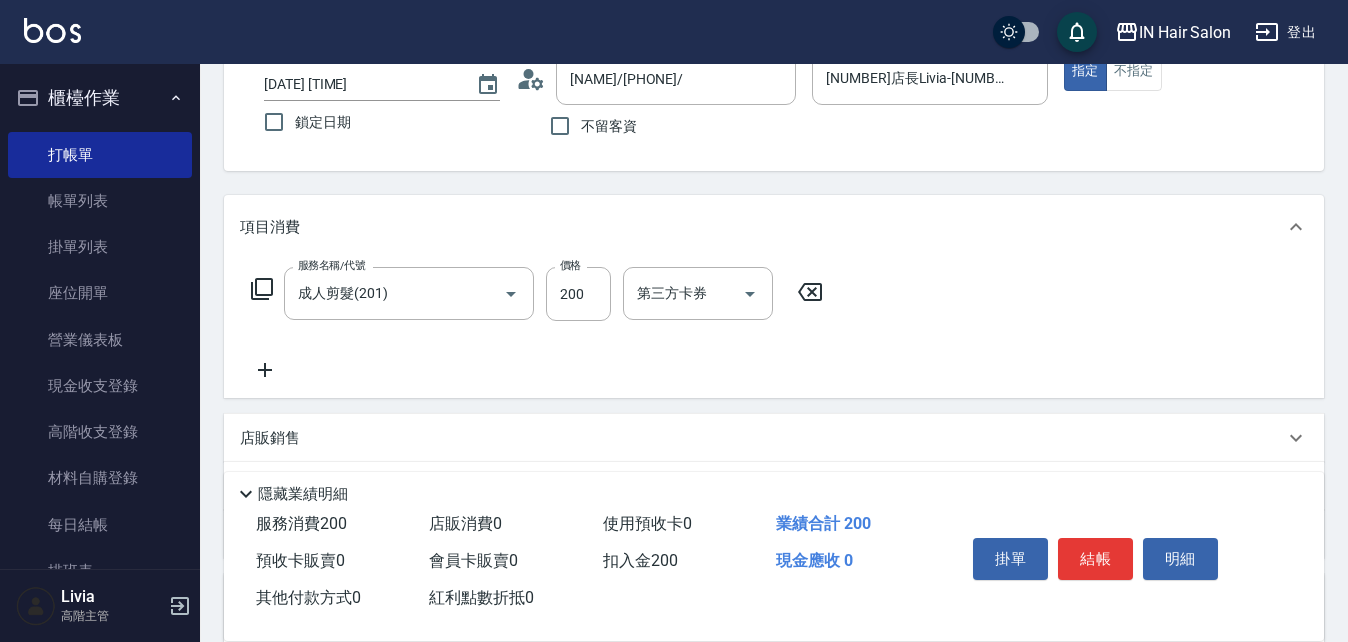 scroll, scrollTop: 0, scrollLeft: 0, axis: both 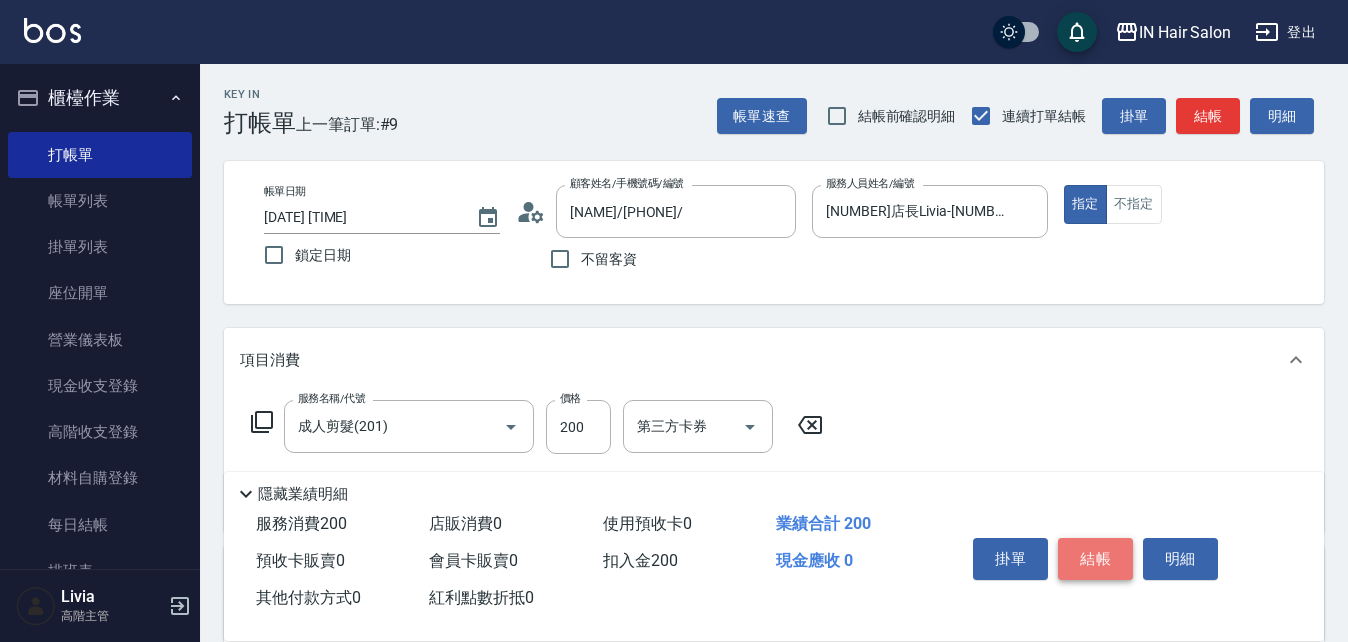 click on "結帳" at bounding box center (1095, 559) 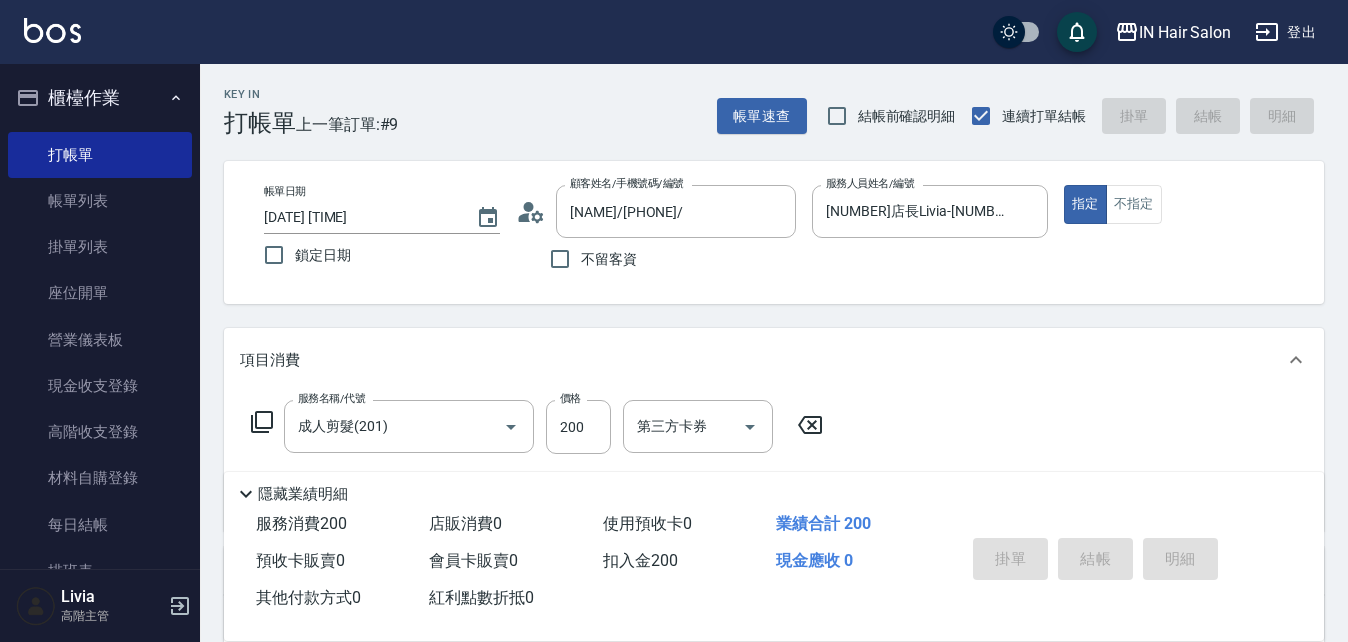 type on "[DATE] [TIME]" 